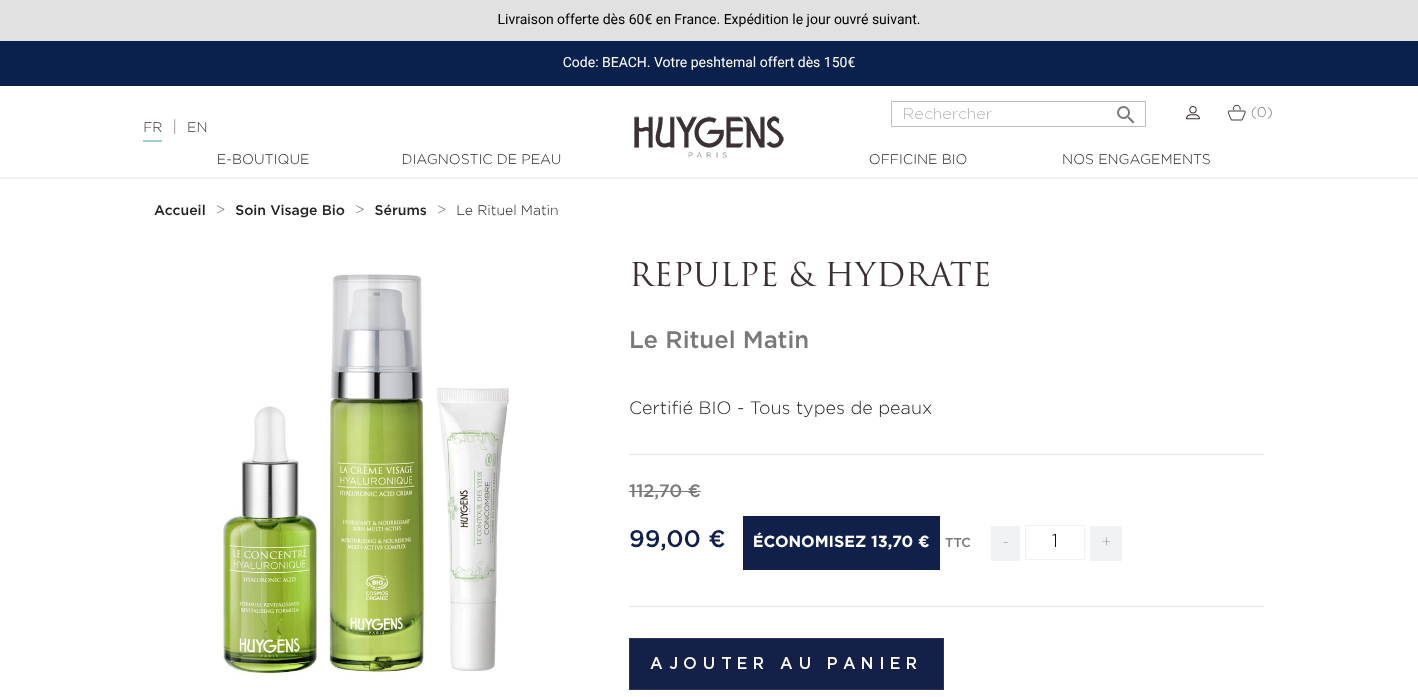 scroll, scrollTop: 0, scrollLeft: 0, axis: both 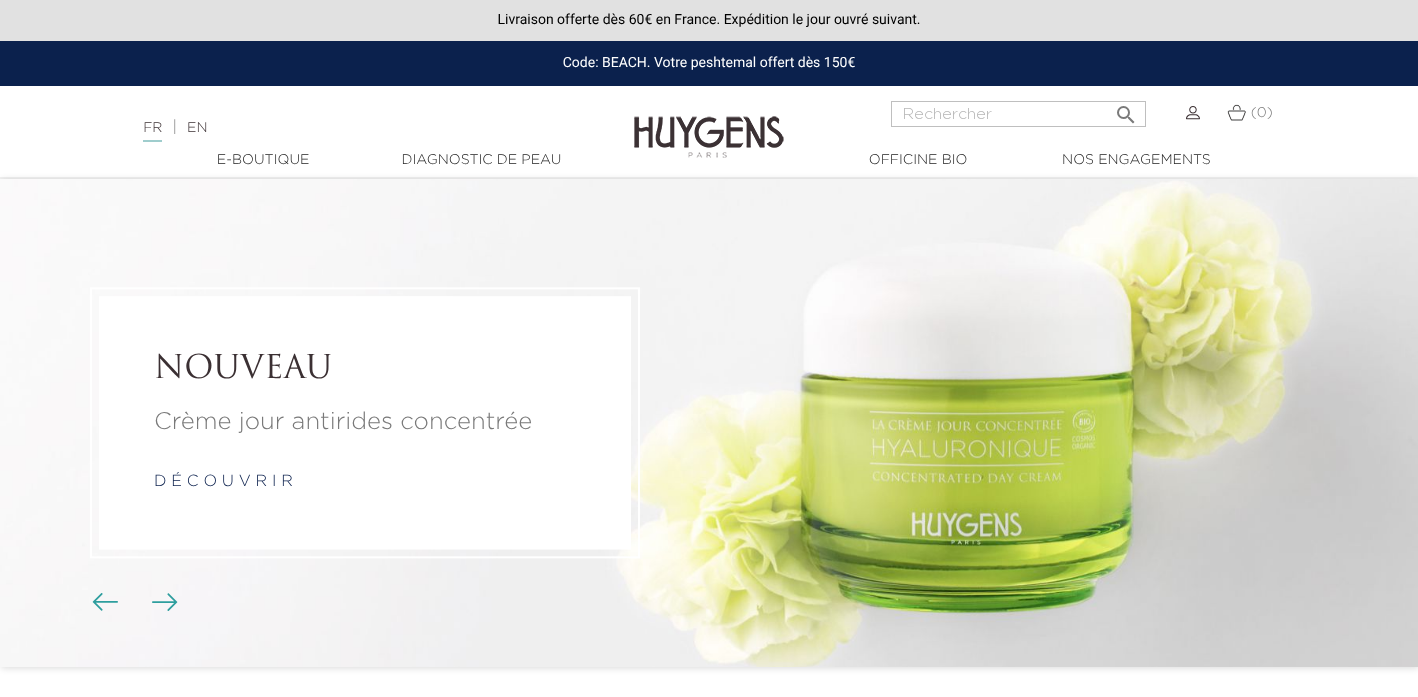 click on "NOUVEAU
Crème jour antirides concentrée
d é c o u v r i r" at bounding box center (365, 422) 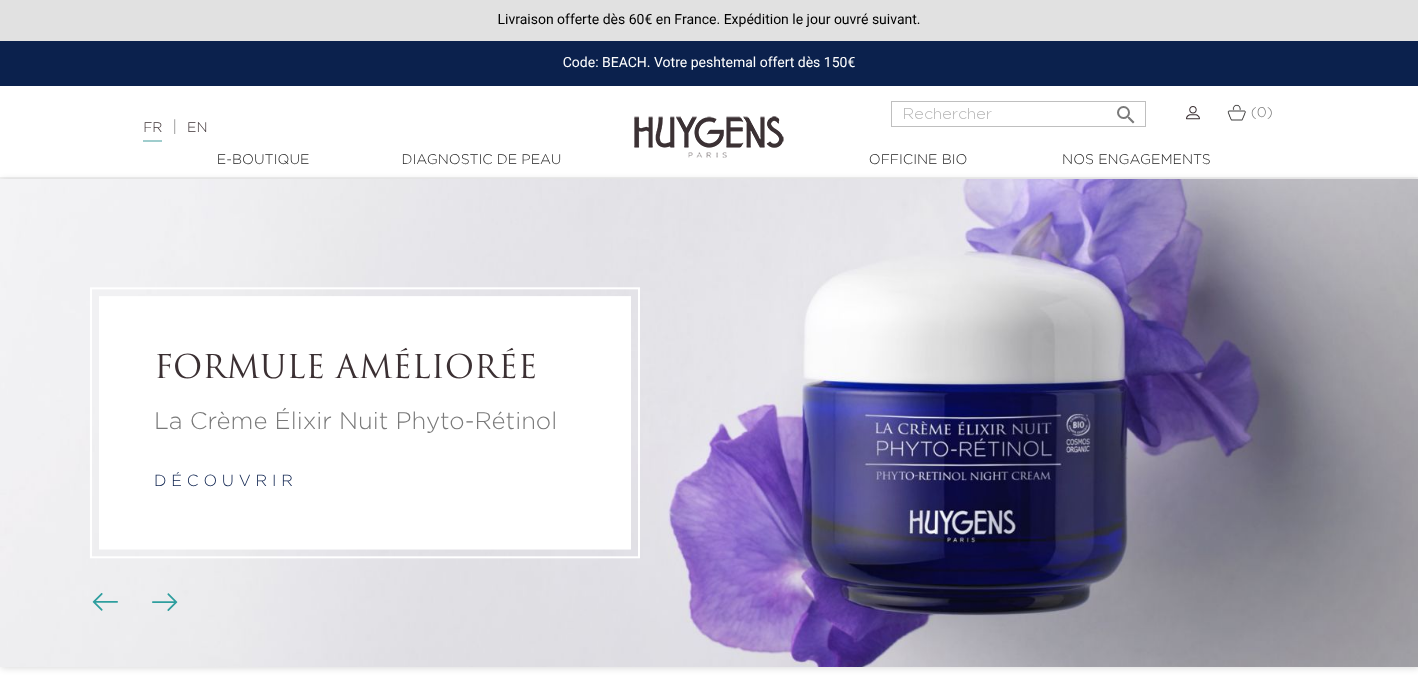 click on "d é c o u v r i r" at bounding box center [223, 483] 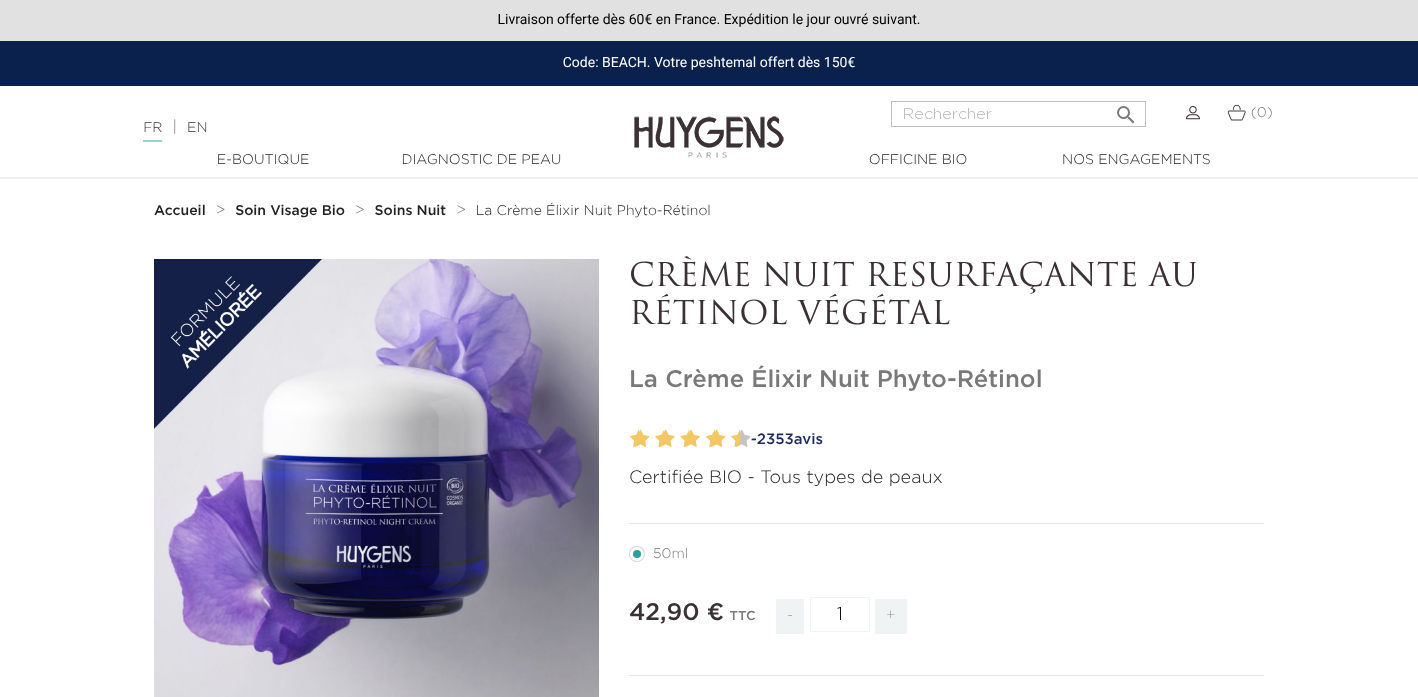scroll, scrollTop: 0, scrollLeft: 0, axis: both 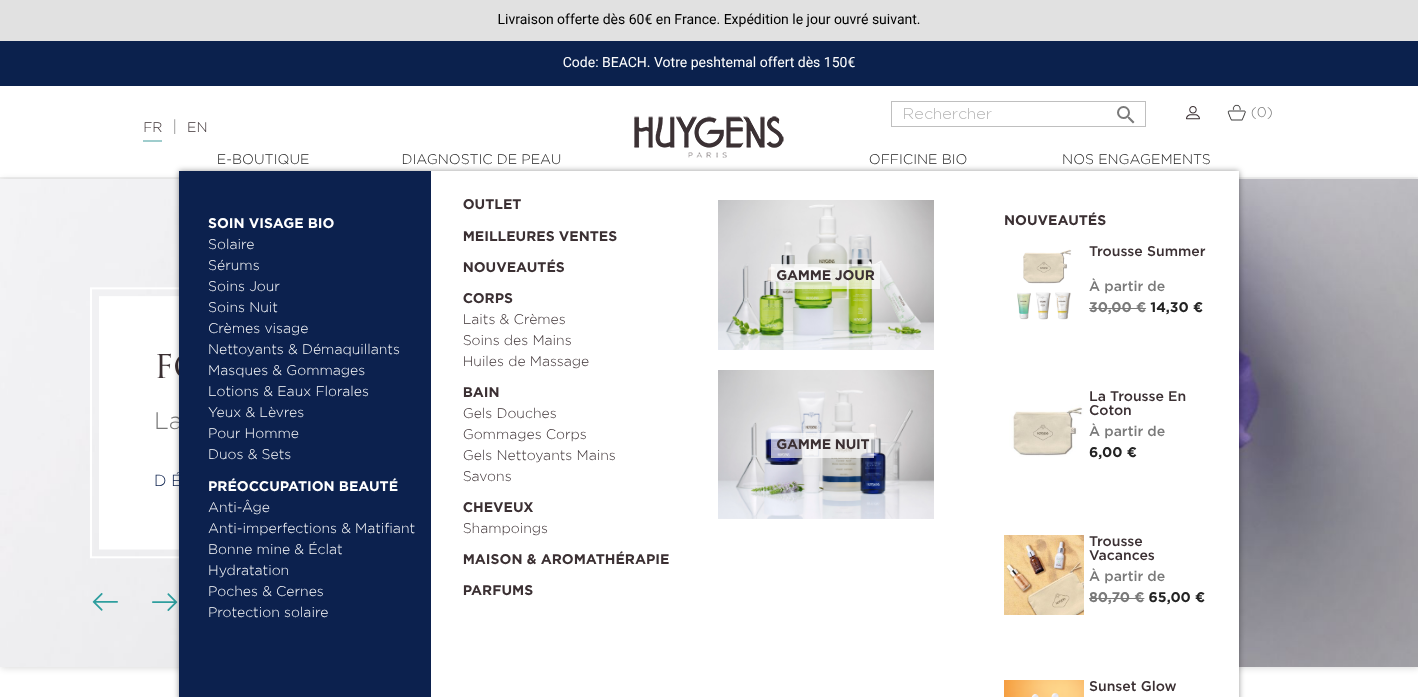 click on "Anti-Âge" at bounding box center (312, 508) 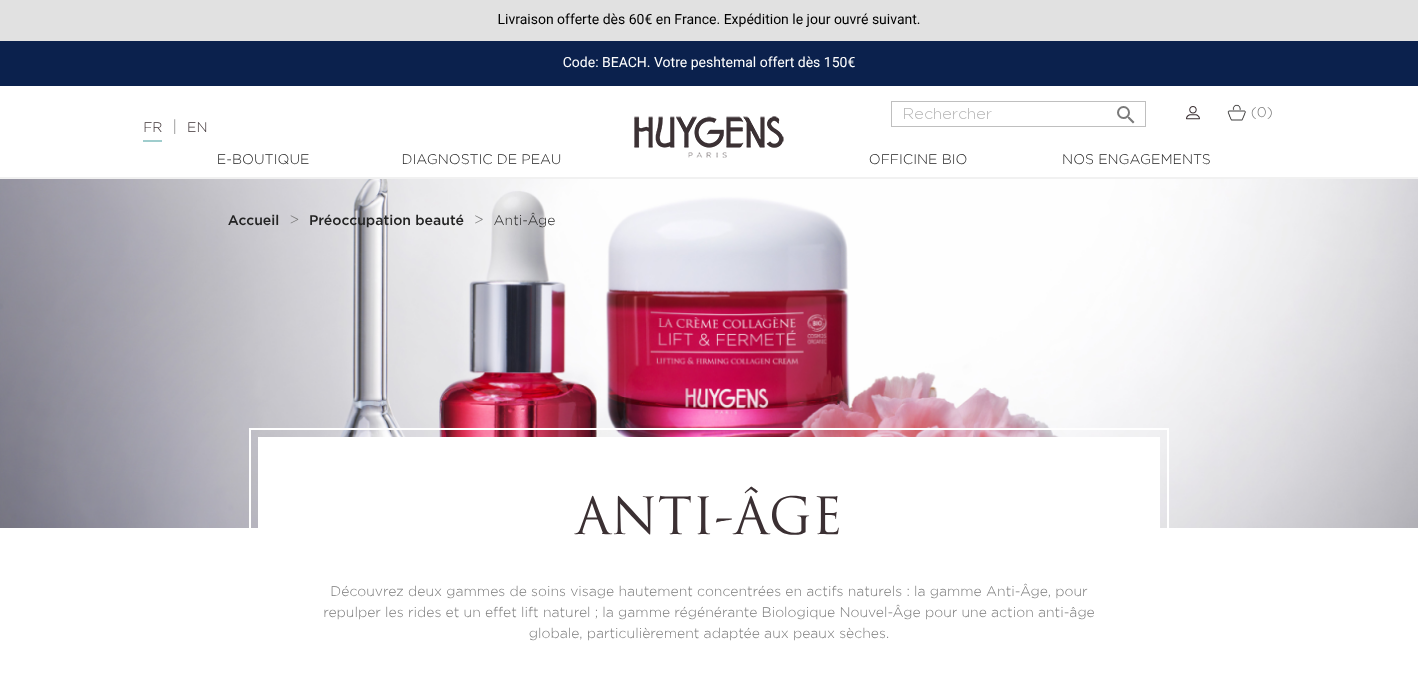 scroll, scrollTop: 0, scrollLeft: 0, axis: both 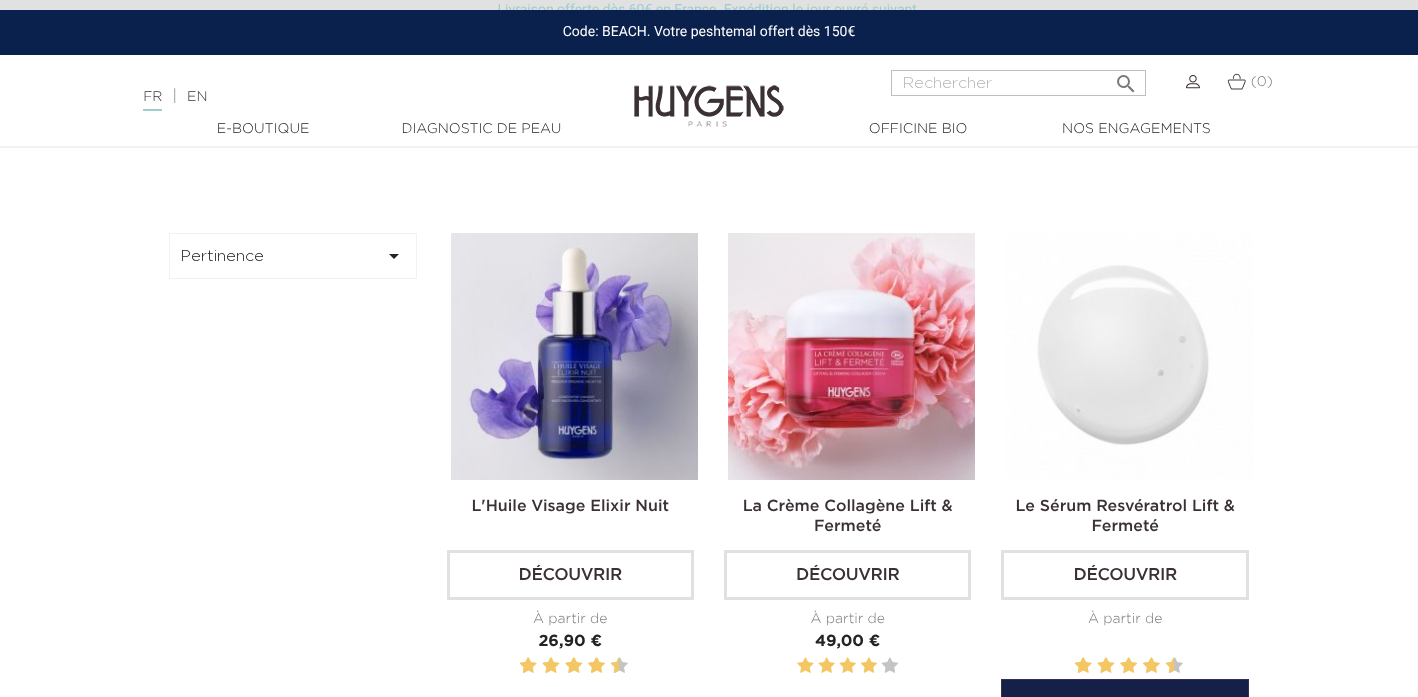 click on "Découvrir" at bounding box center [1124, 575] 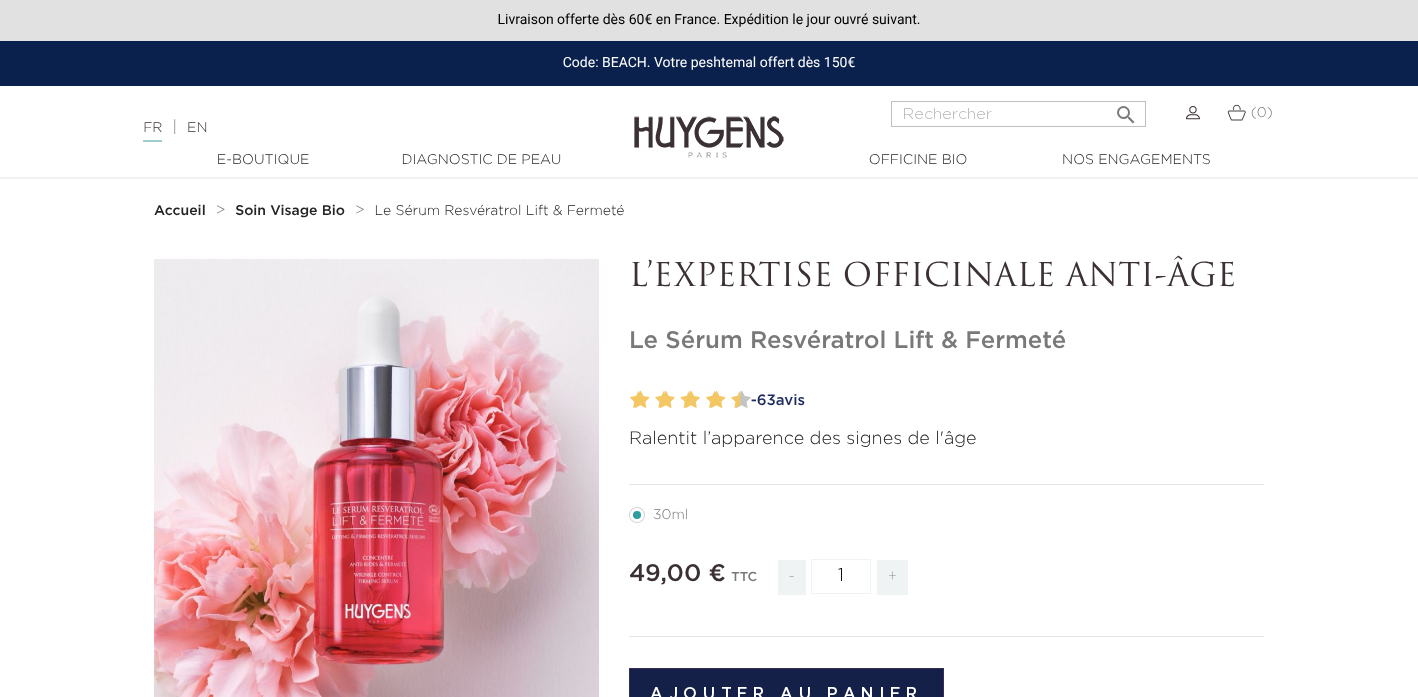 scroll, scrollTop: 0, scrollLeft: 0, axis: both 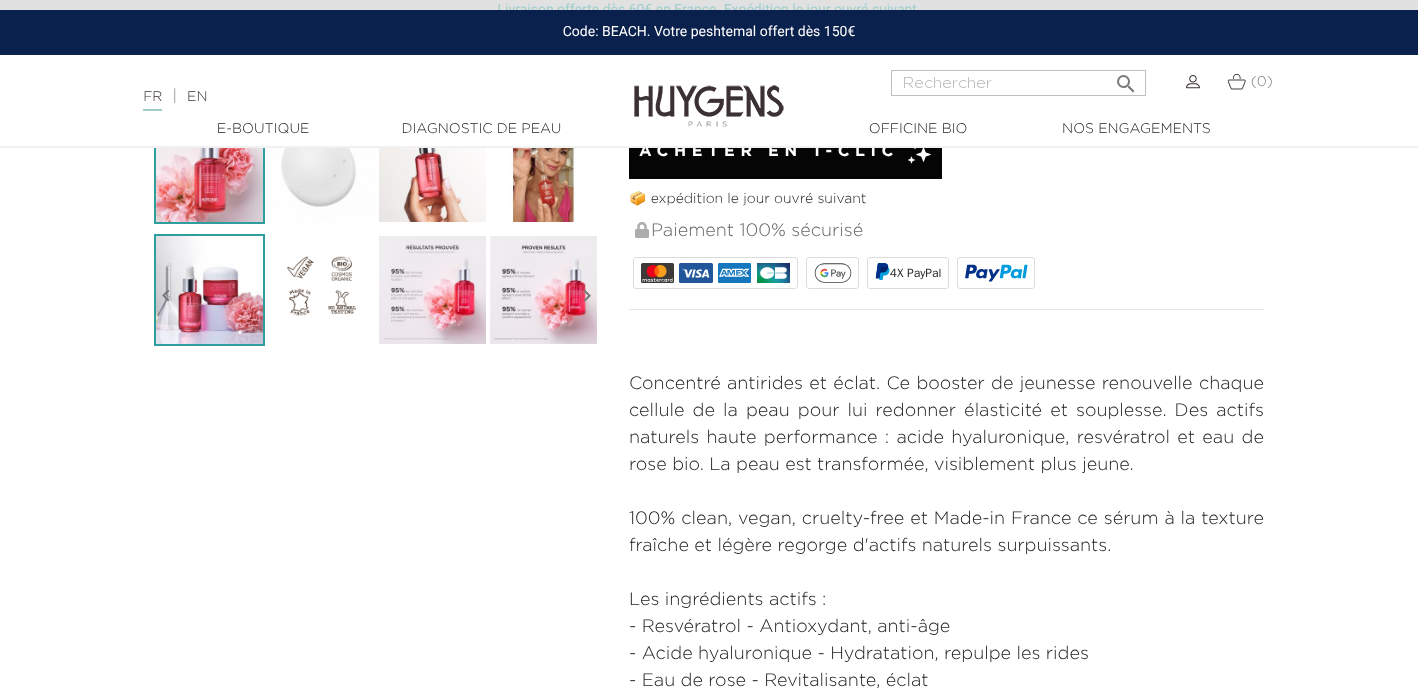 click at bounding box center [209, 289] 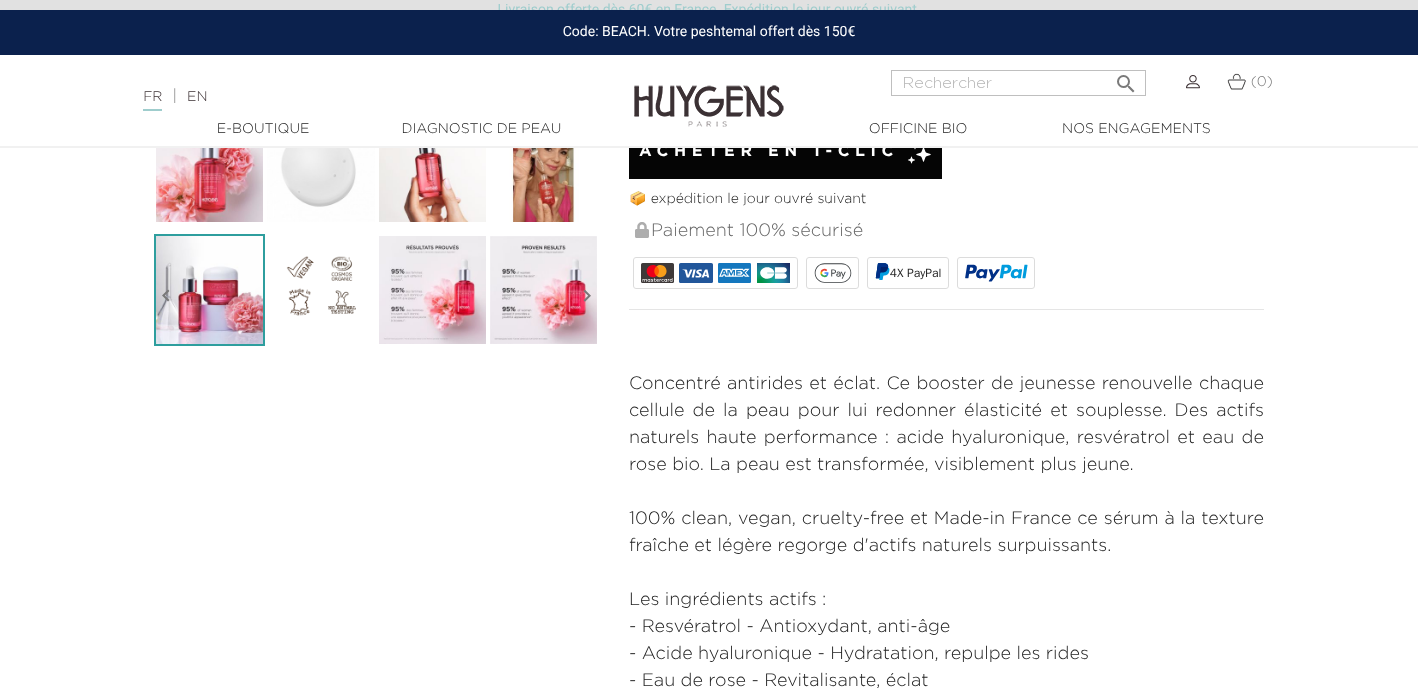click at bounding box center (209, 289) 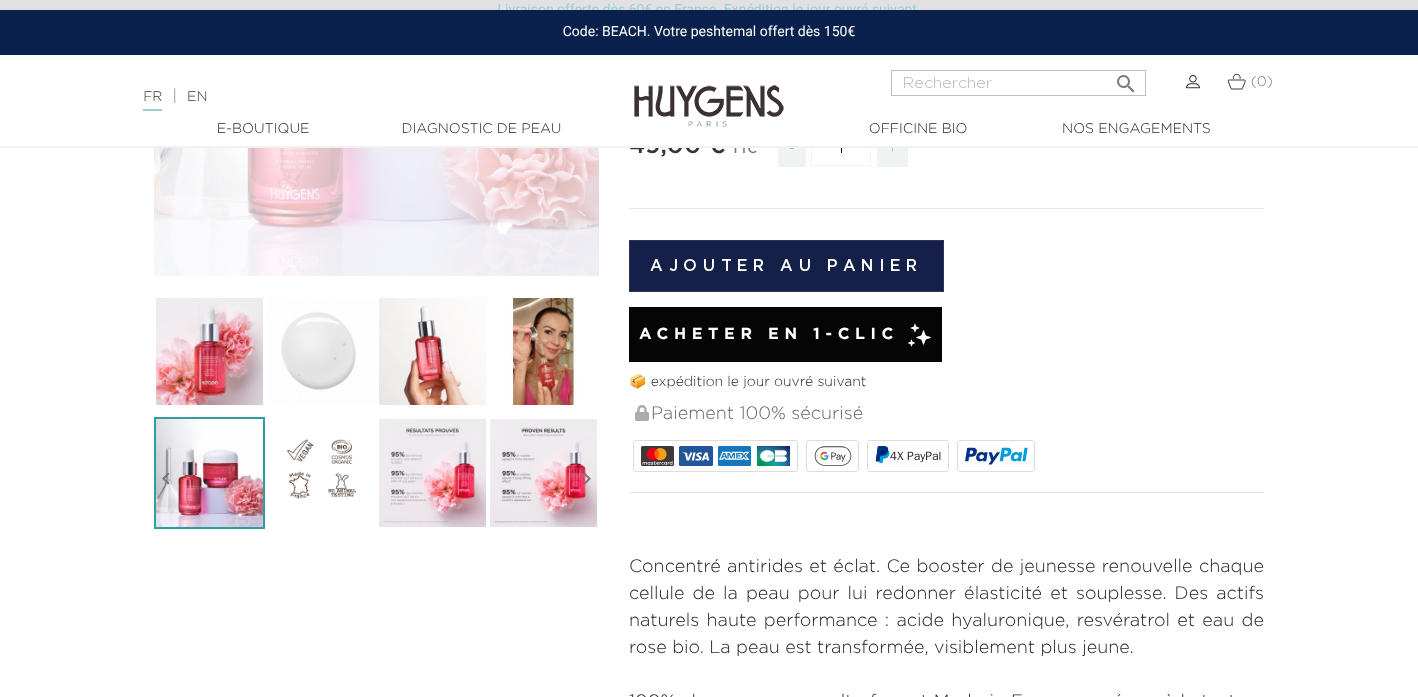 scroll, scrollTop: 387, scrollLeft: 0, axis: vertical 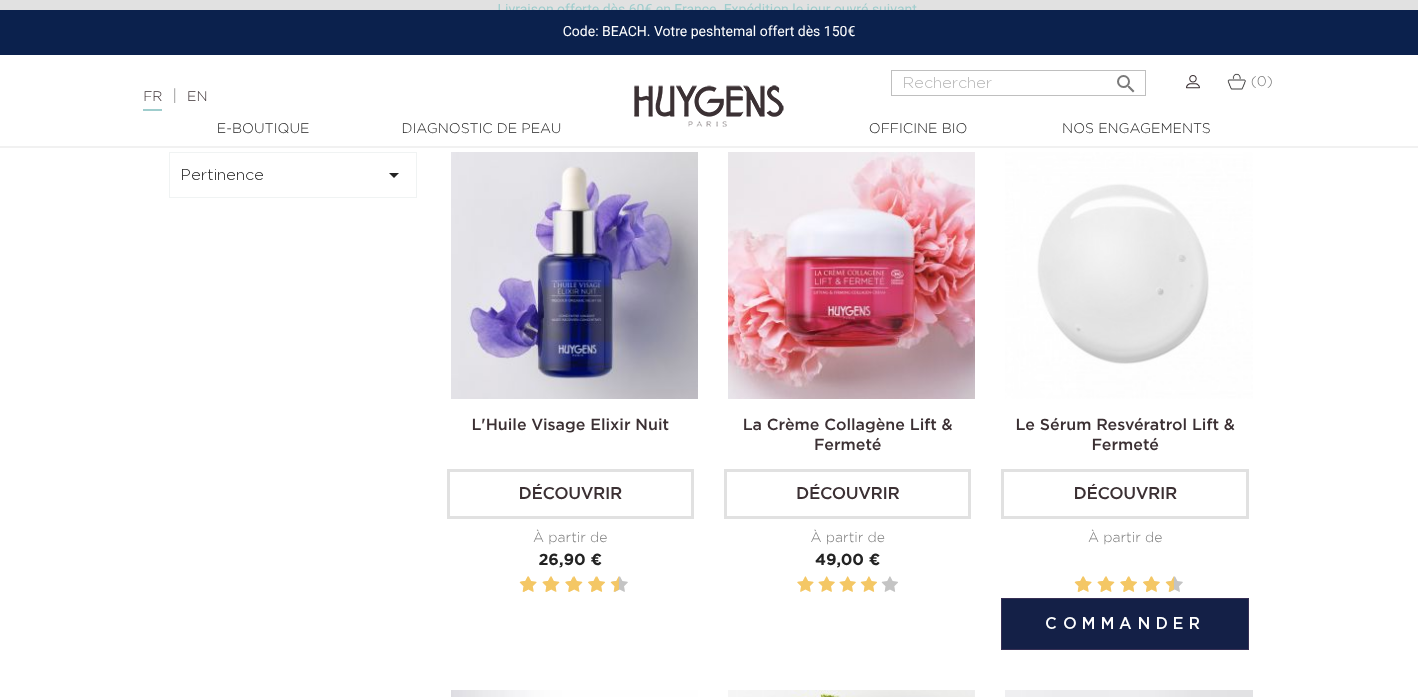 click on "Découvrir" at bounding box center (1124, 494) 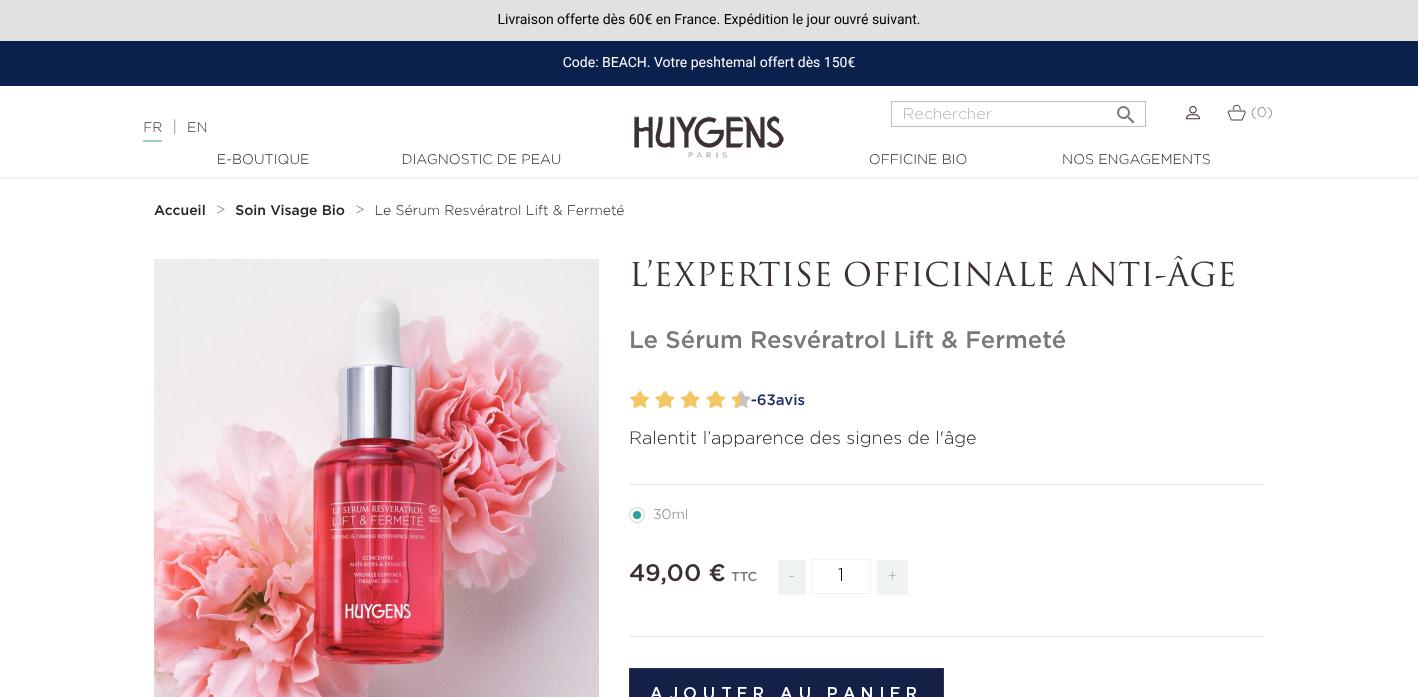 scroll, scrollTop: 0, scrollLeft: 0, axis: both 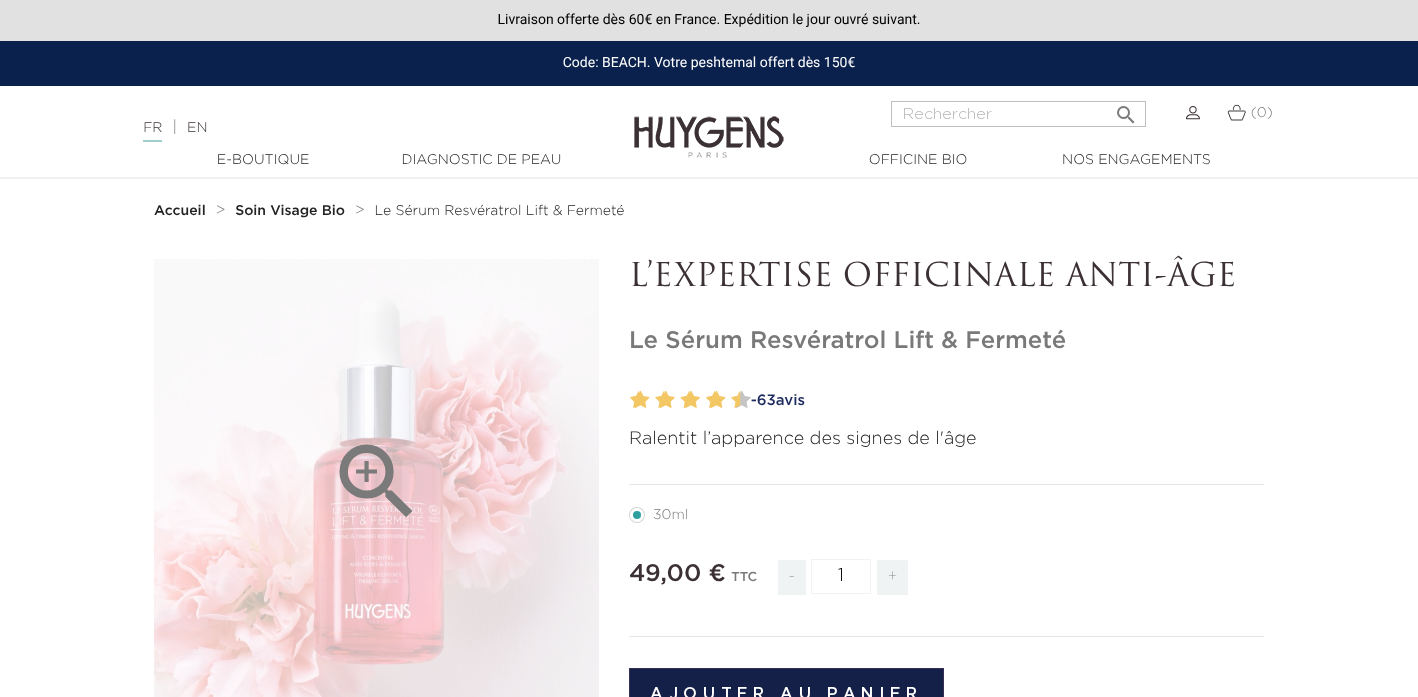click on "" at bounding box center [377, 482] 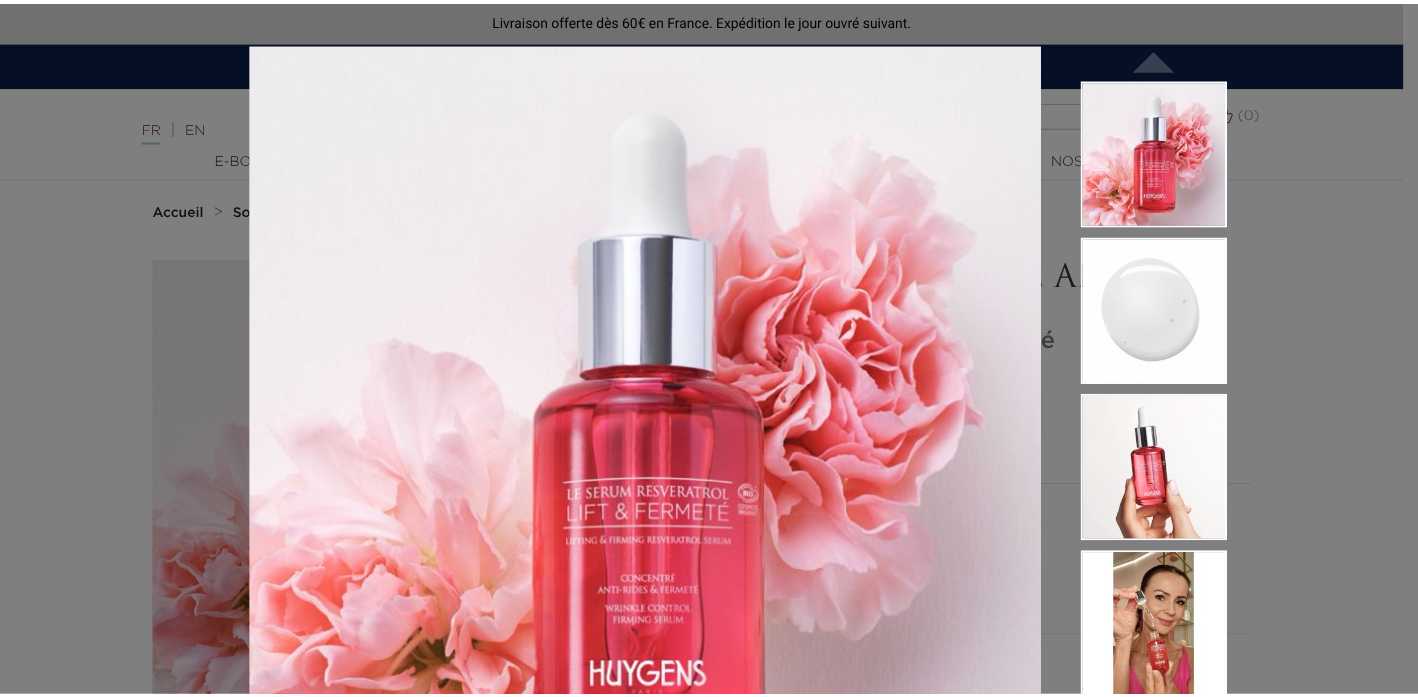 scroll, scrollTop: 0, scrollLeft: 0, axis: both 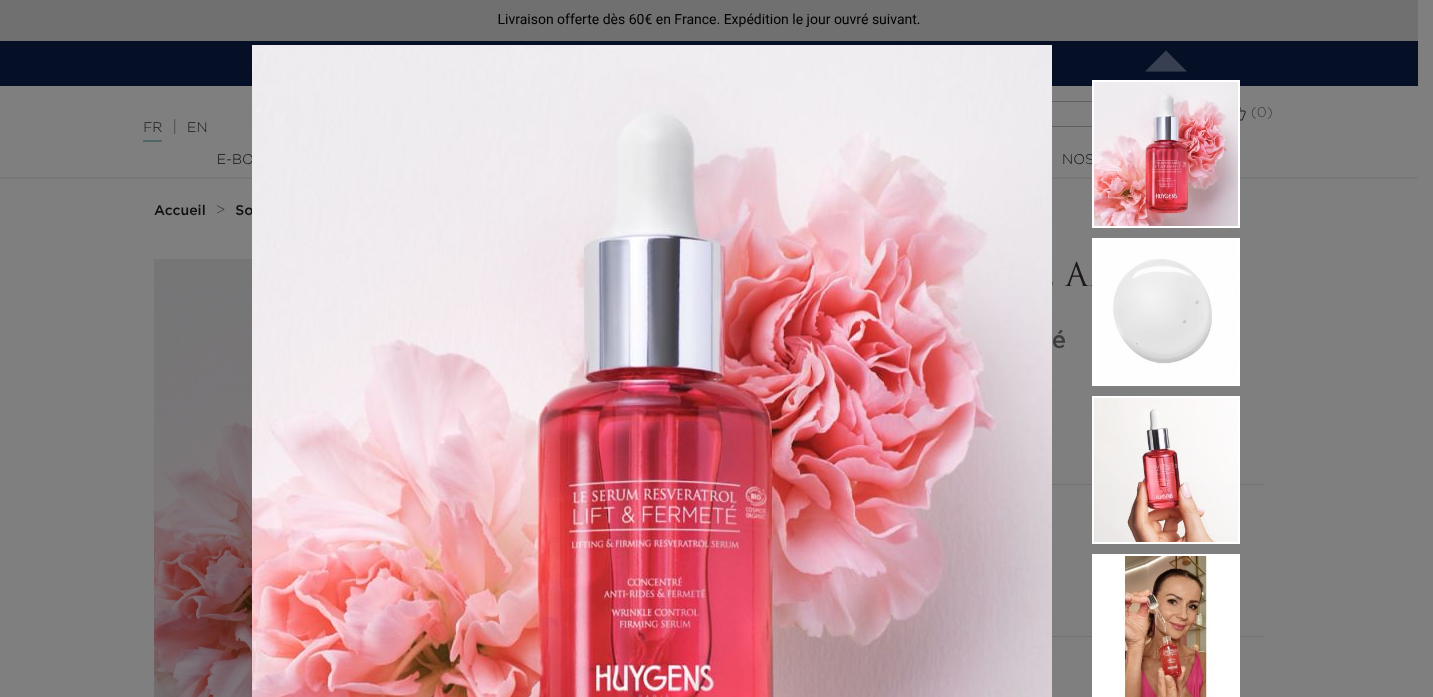 click on "Ralentit l’apparence des signes de l'âge

" at bounding box center [716, 348] 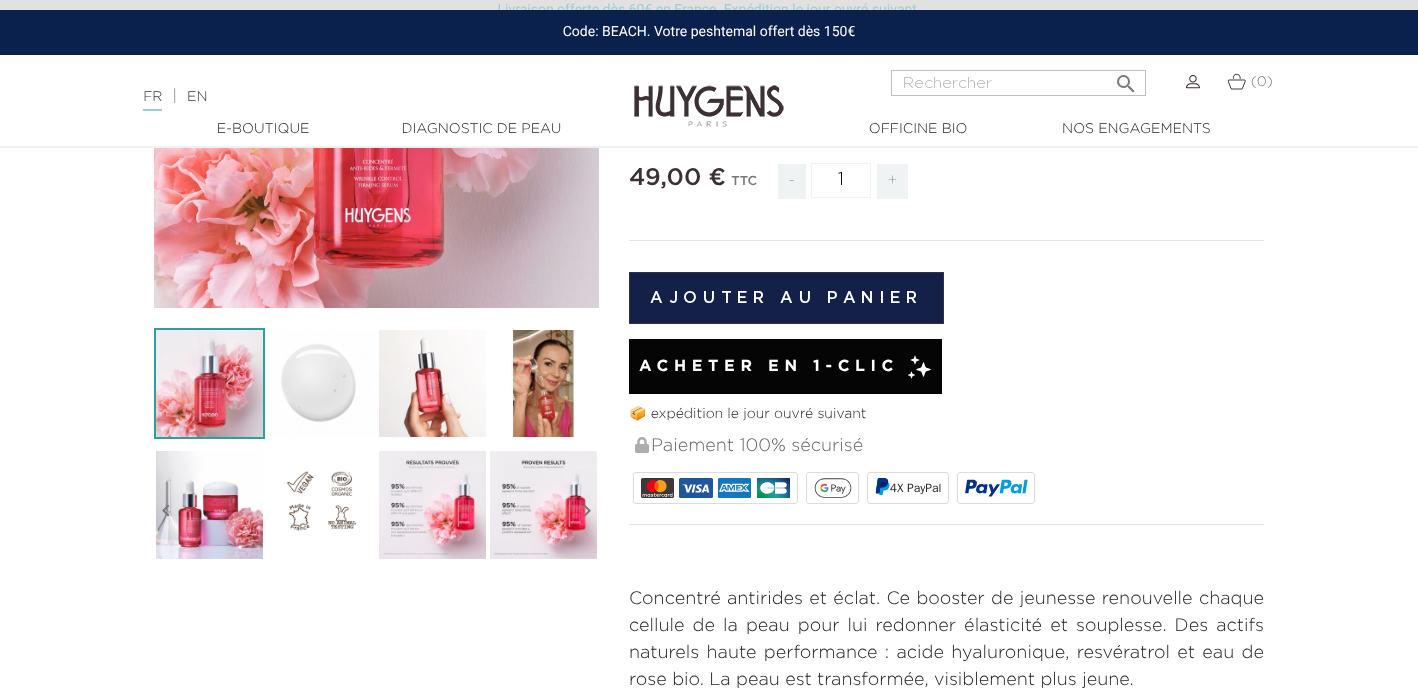 scroll, scrollTop: 398, scrollLeft: 0, axis: vertical 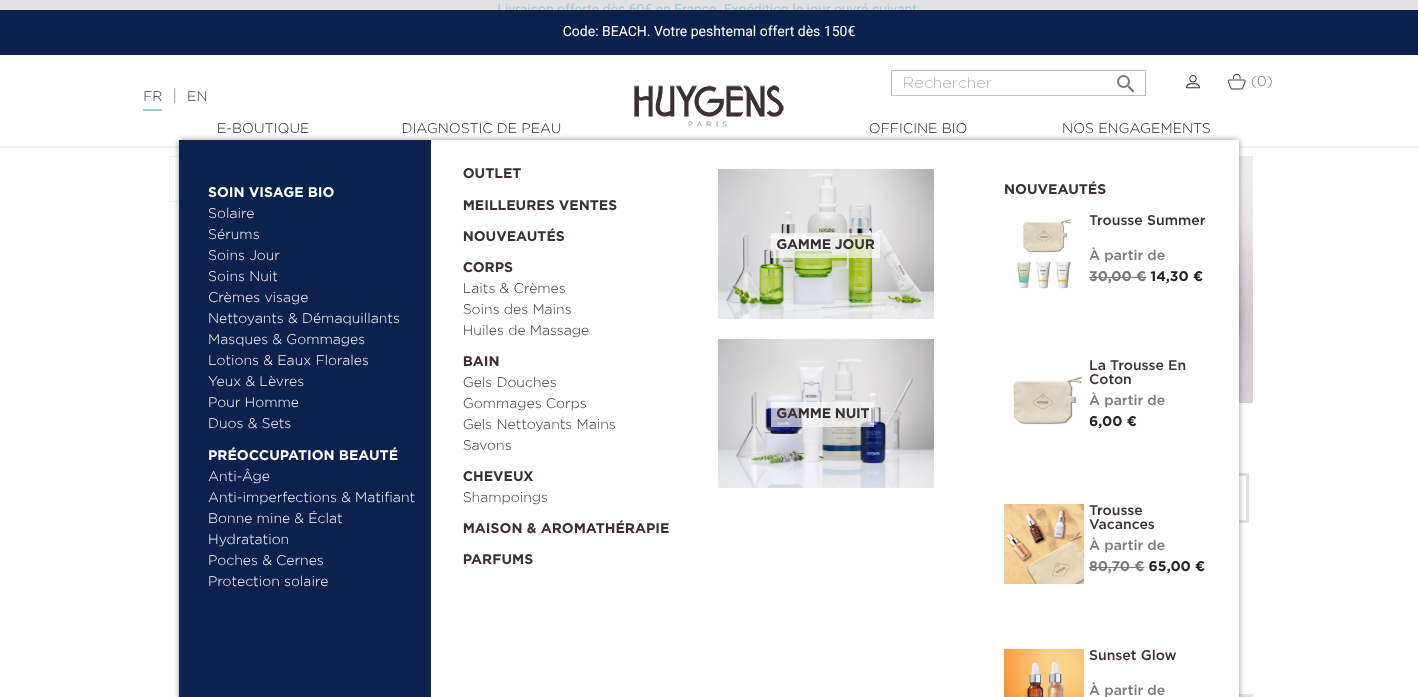 click on "Anti-Âge" at bounding box center [312, 477] 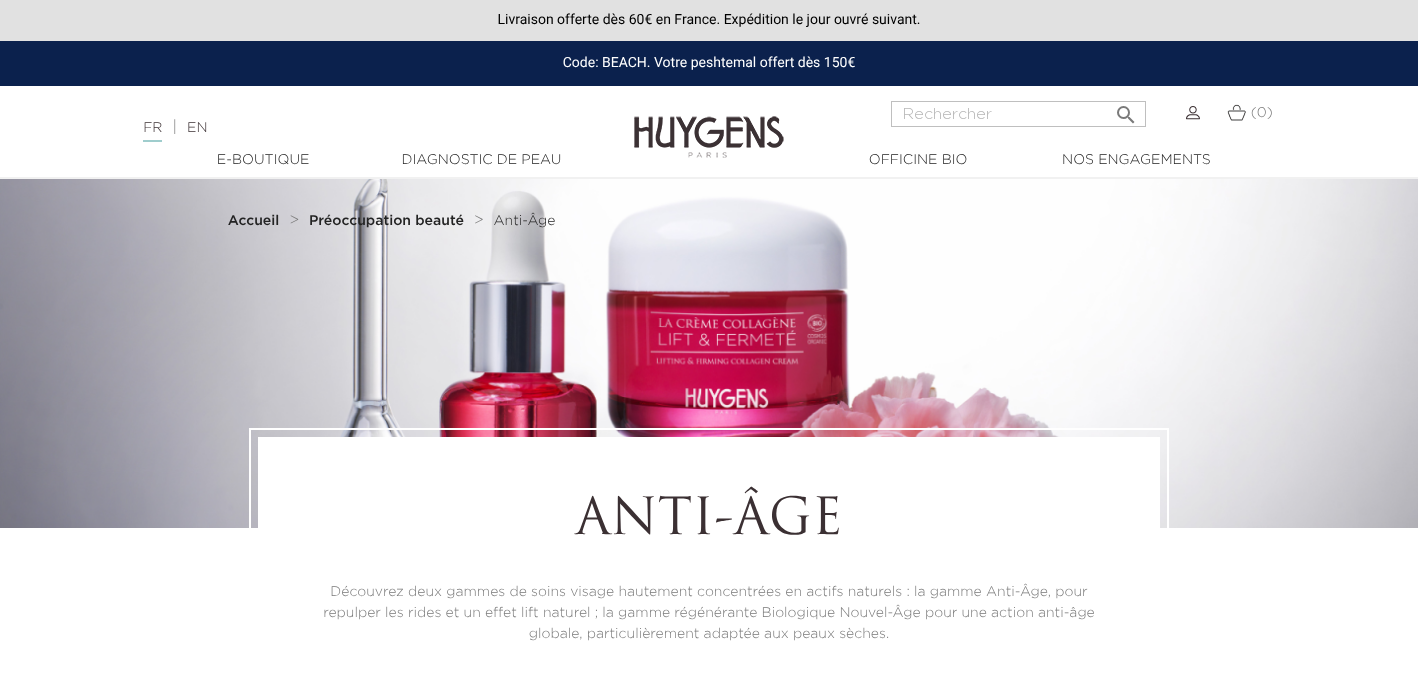 scroll, scrollTop: 0, scrollLeft: 0, axis: both 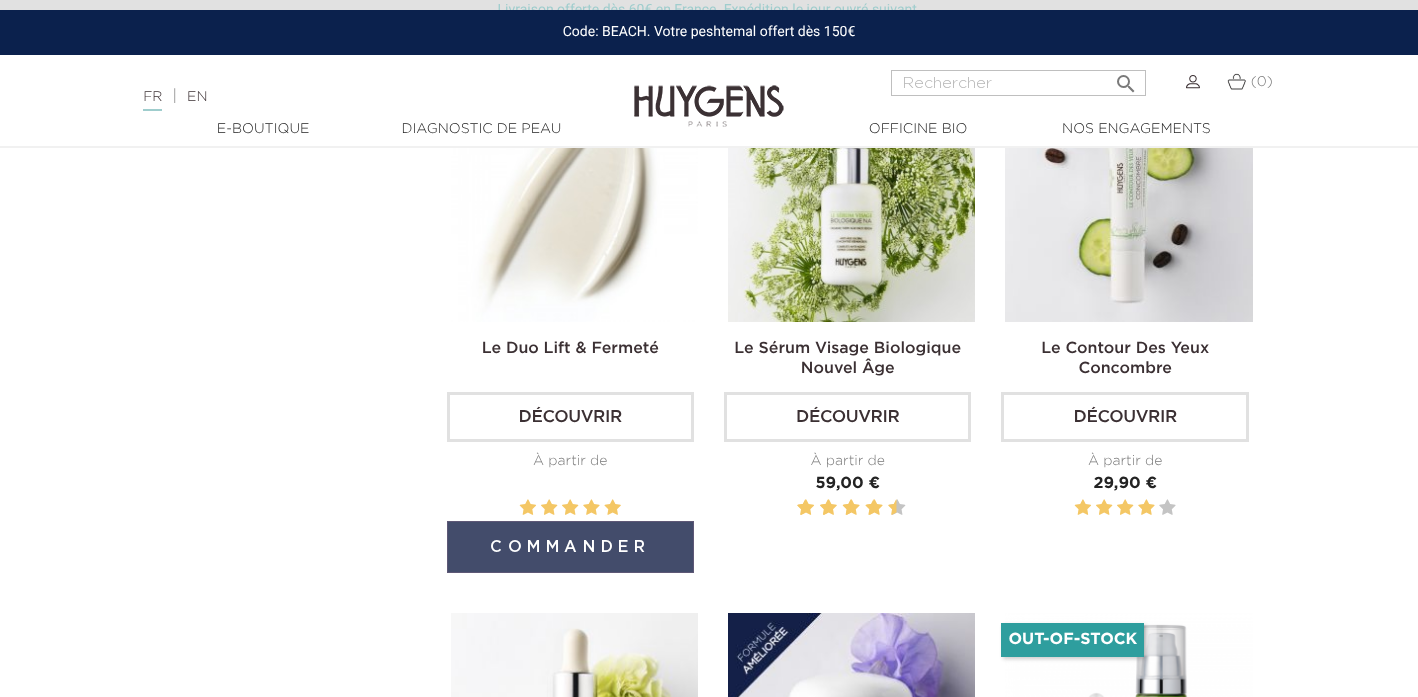 click on "Commander" at bounding box center [570, 547] 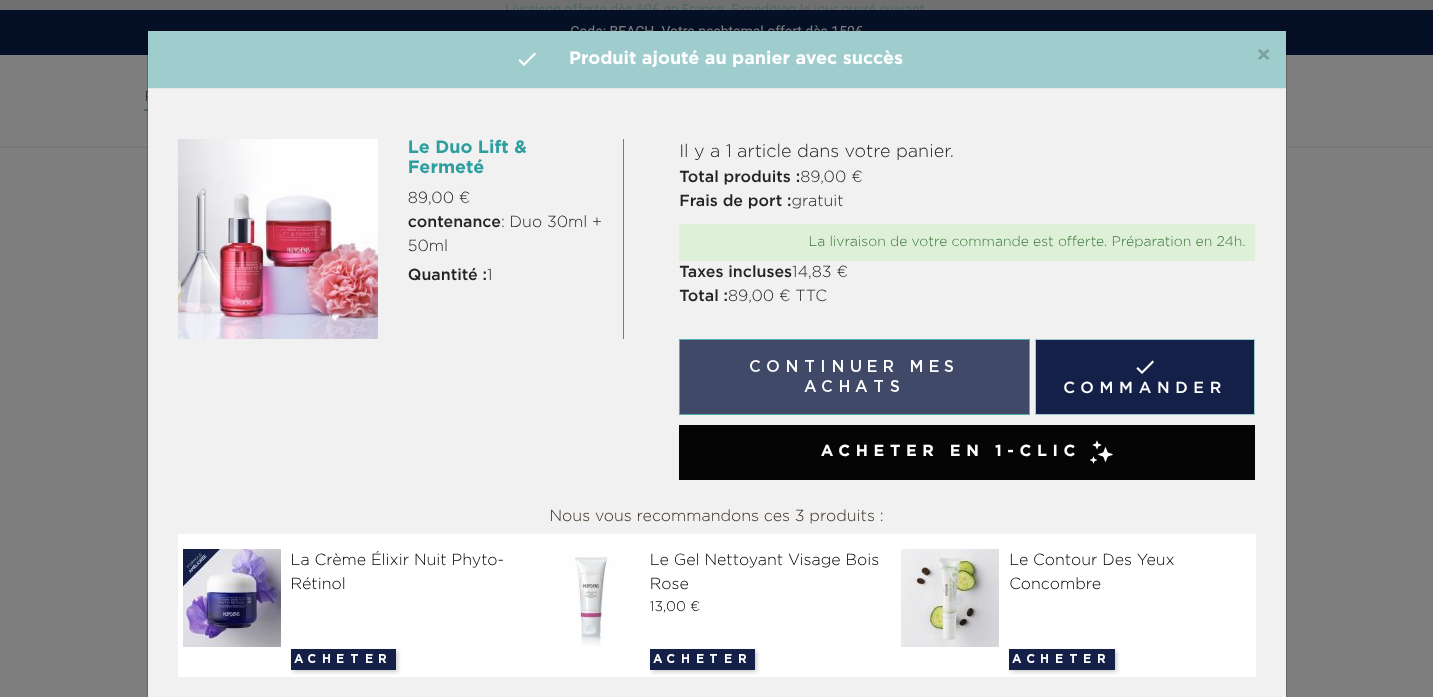 click on "Continuer mes achats" at bounding box center [854, 377] 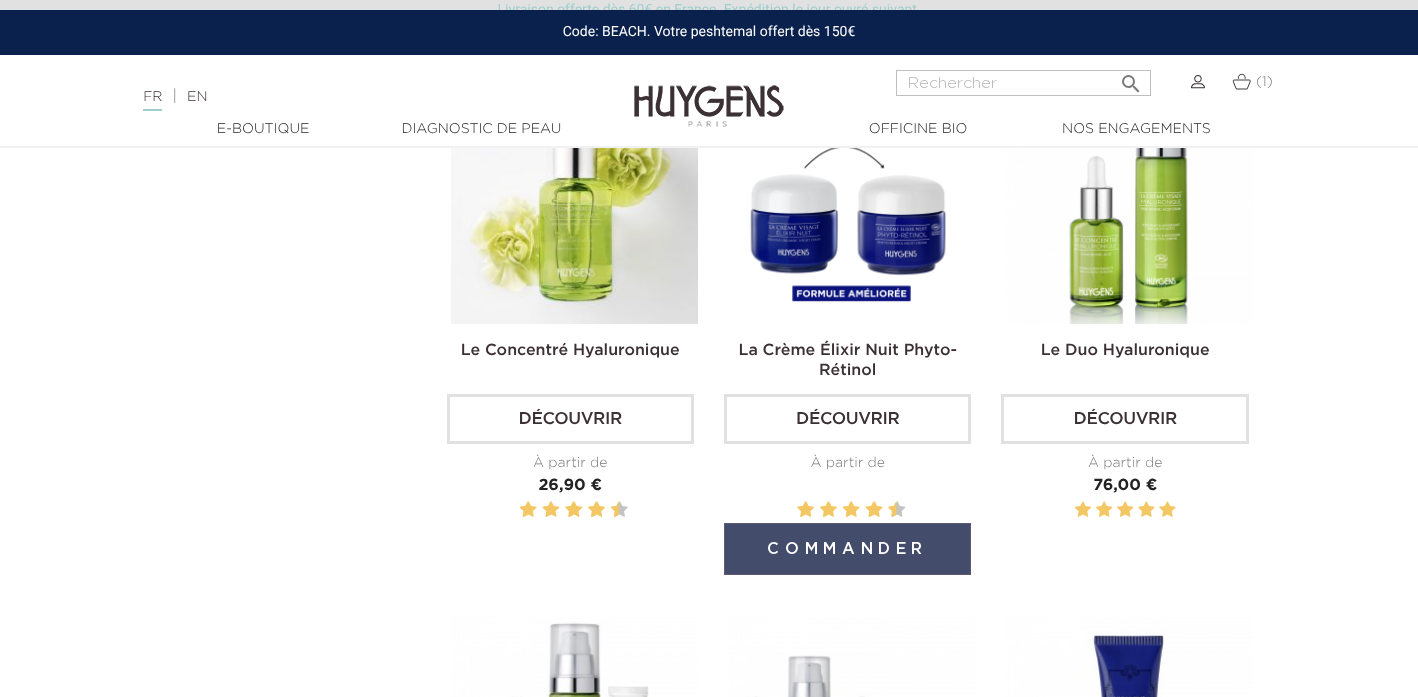 scroll, scrollTop: 1739, scrollLeft: 0, axis: vertical 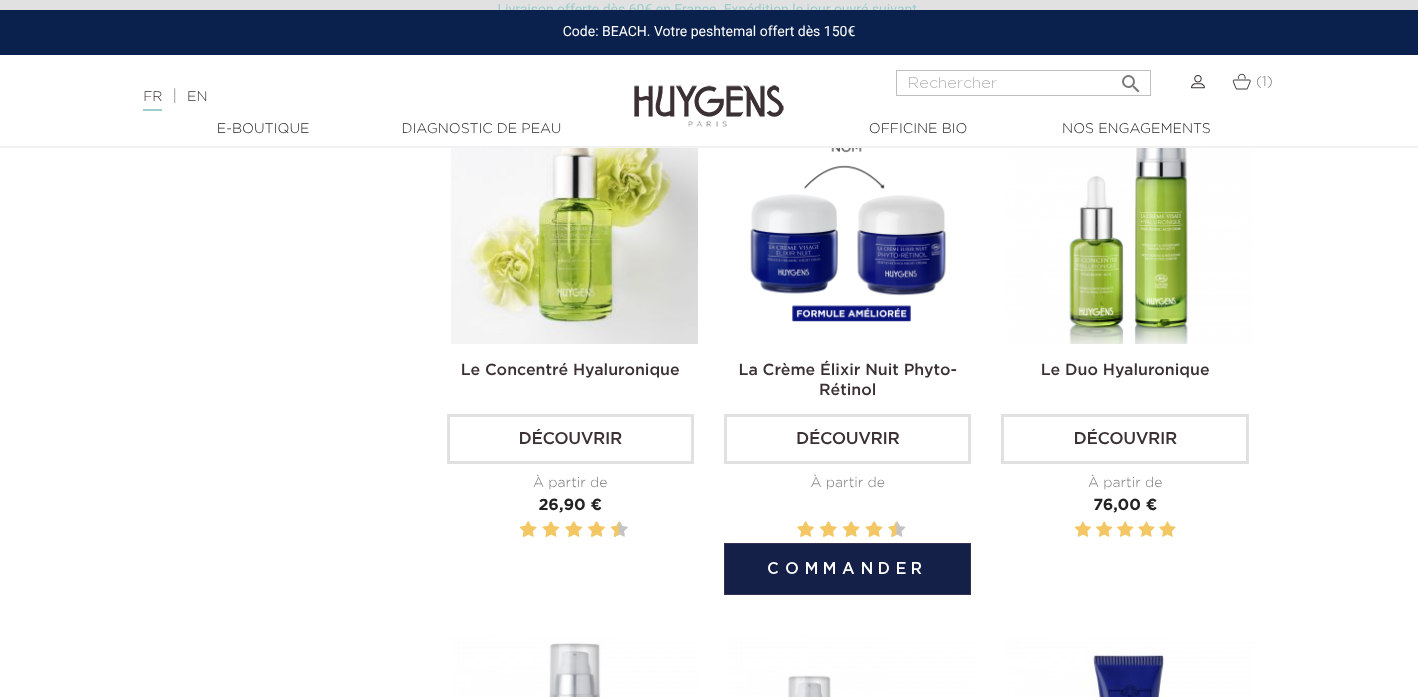 click at bounding box center [851, 219] 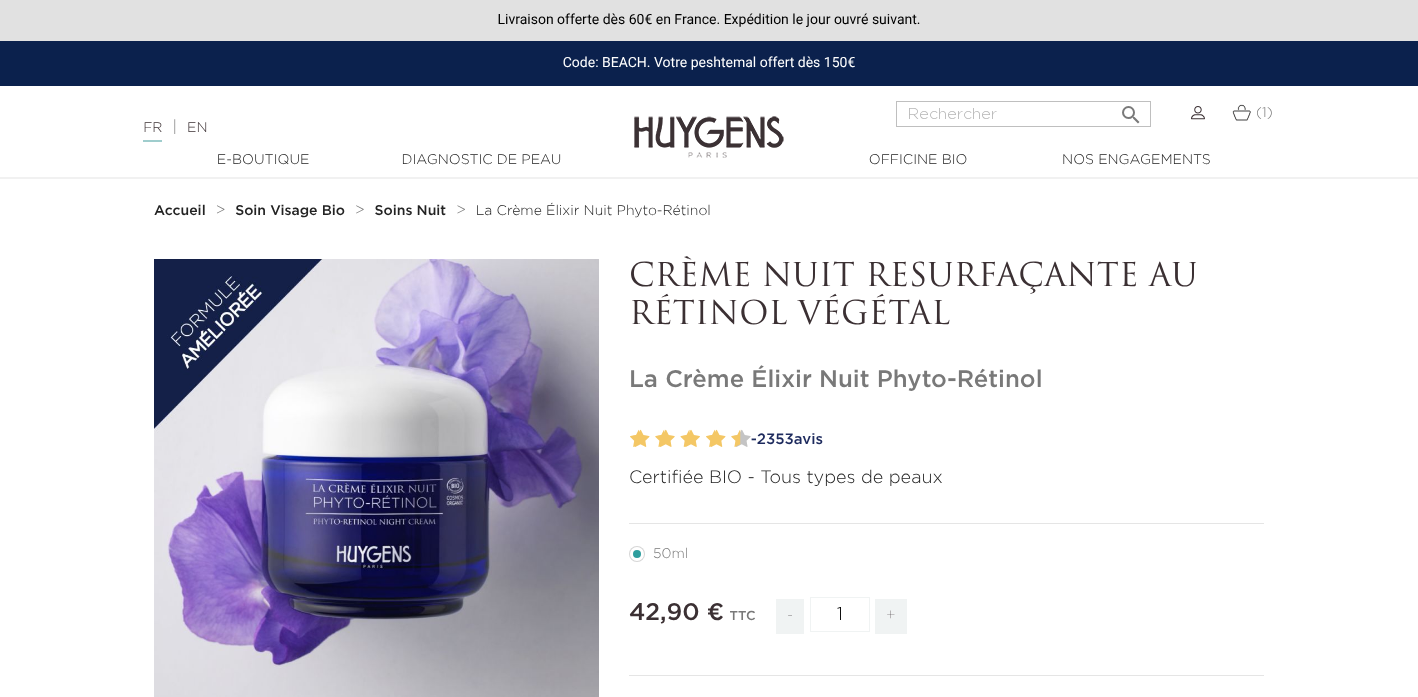 scroll, scrollTop: 0, scrollLeft: 0, axis: both 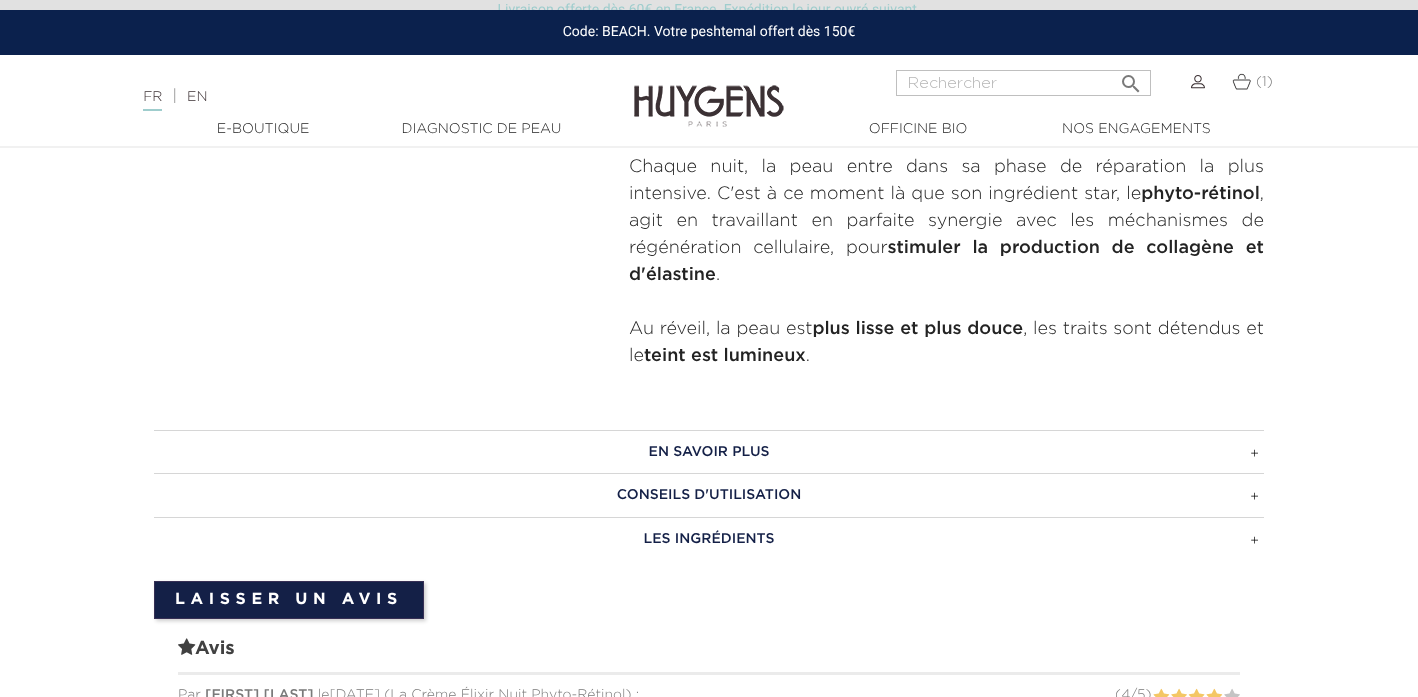 click on "En savoir plus" at bounding box center (709, 452) 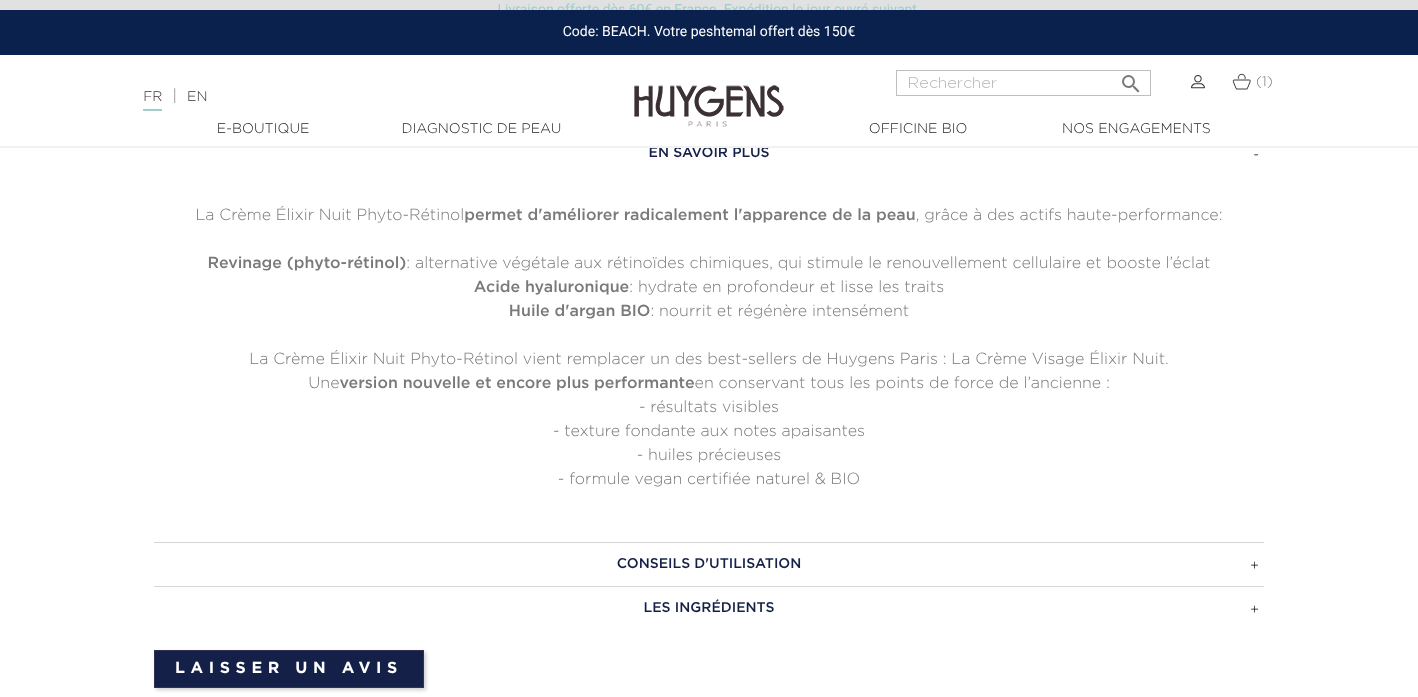 scroll, scrollTop: 1275, scrollLeft: 0, axis: vertical 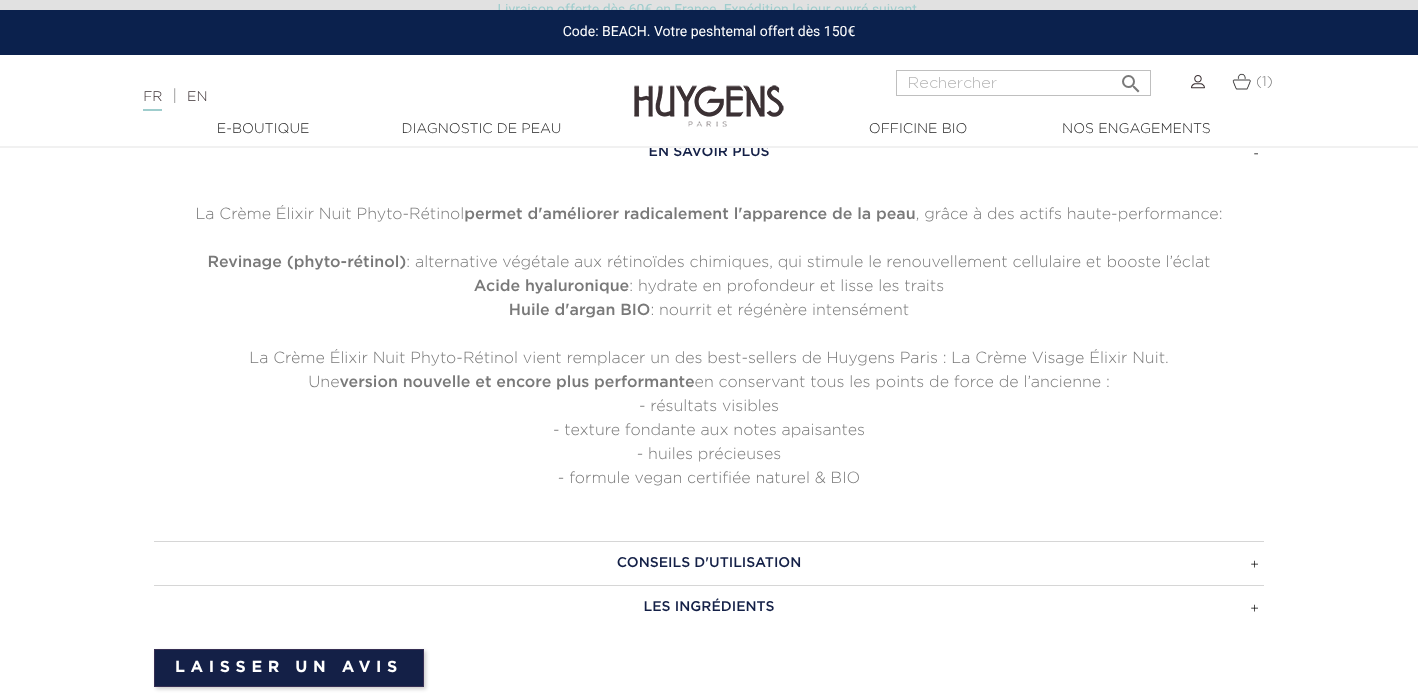 click on "Conseils d'utilisation" at bounding box center (709, 563) 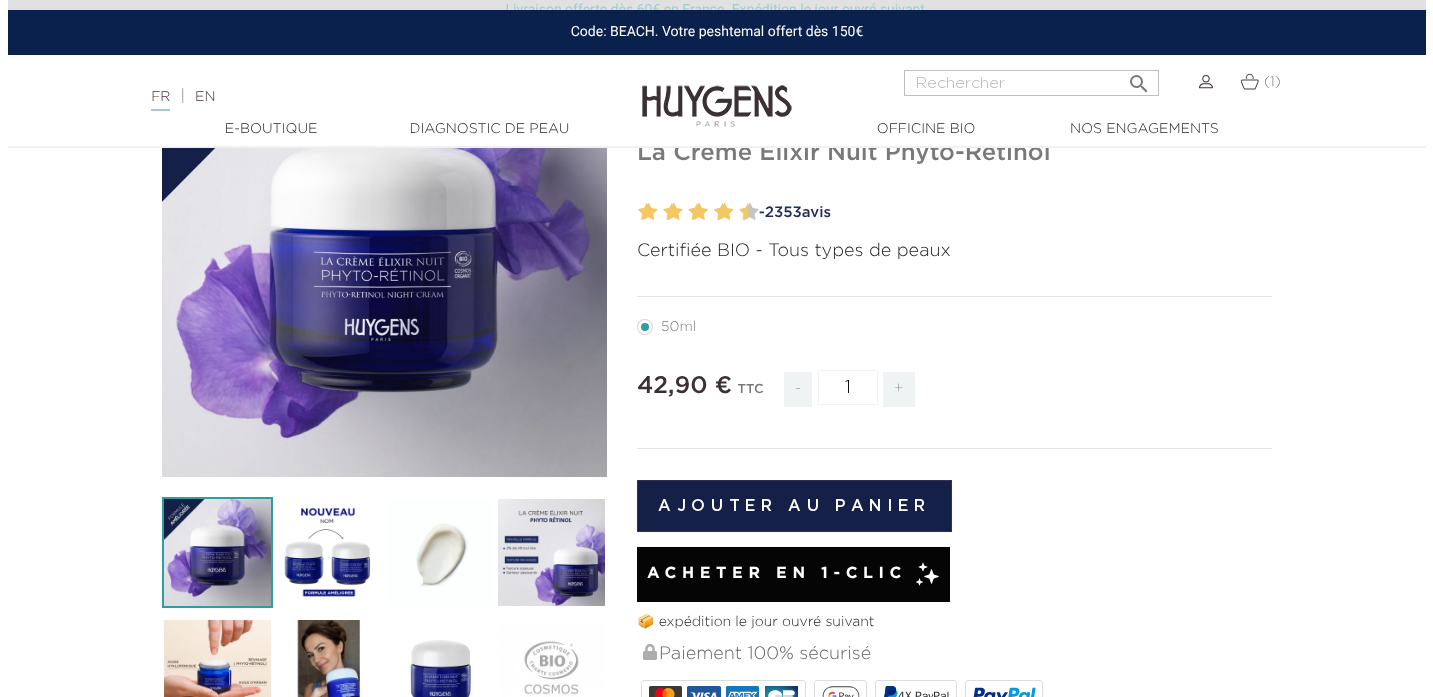 scroll, scrollTop: 183, scrollLeft: 0, axis: vertical 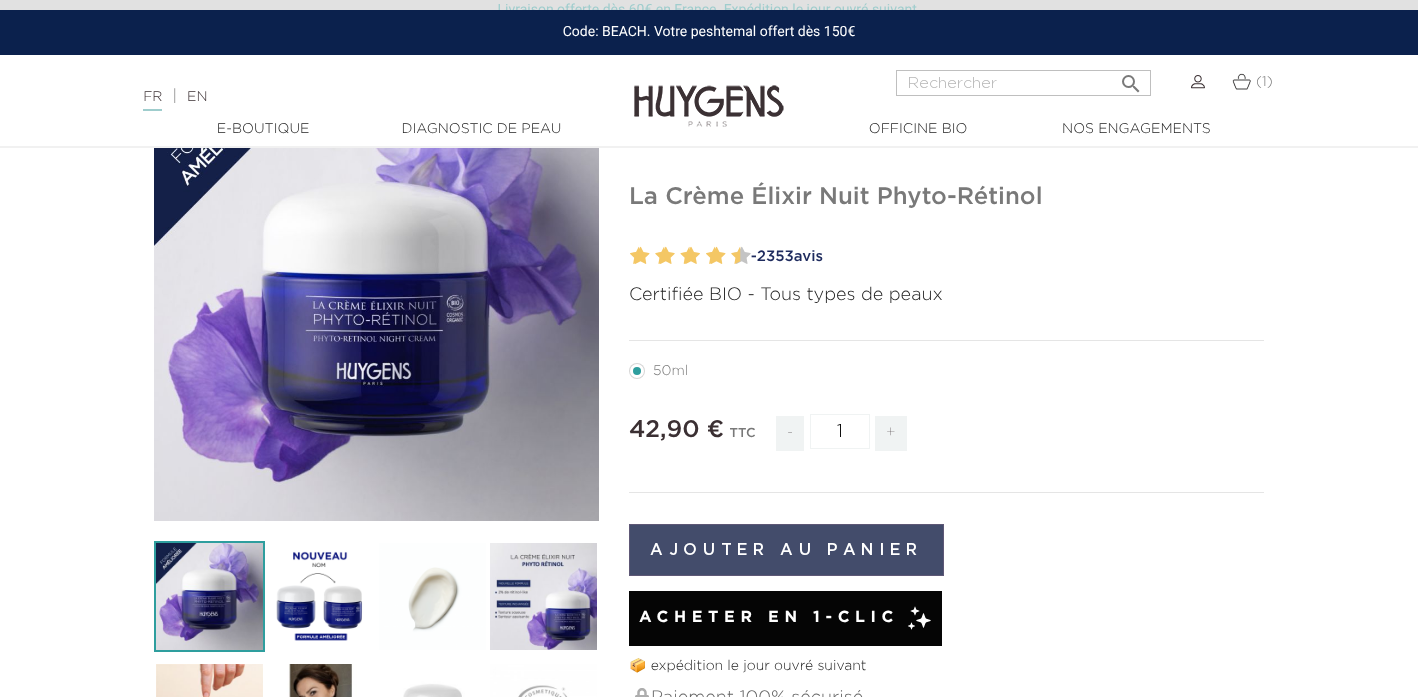 click on "Ajouter au panier" at bounding box center [786, 550] 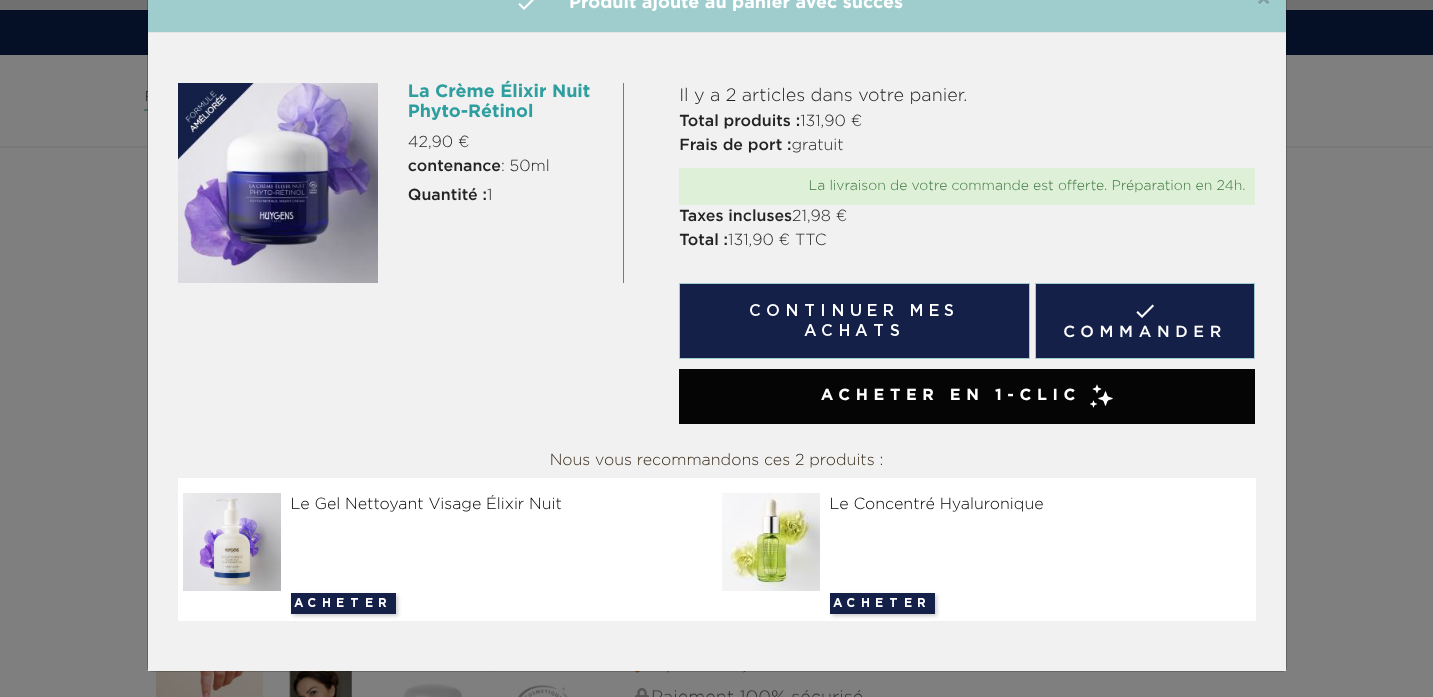 scroll, scrollTop: 61, scrollLeft: 0, axis: vertical 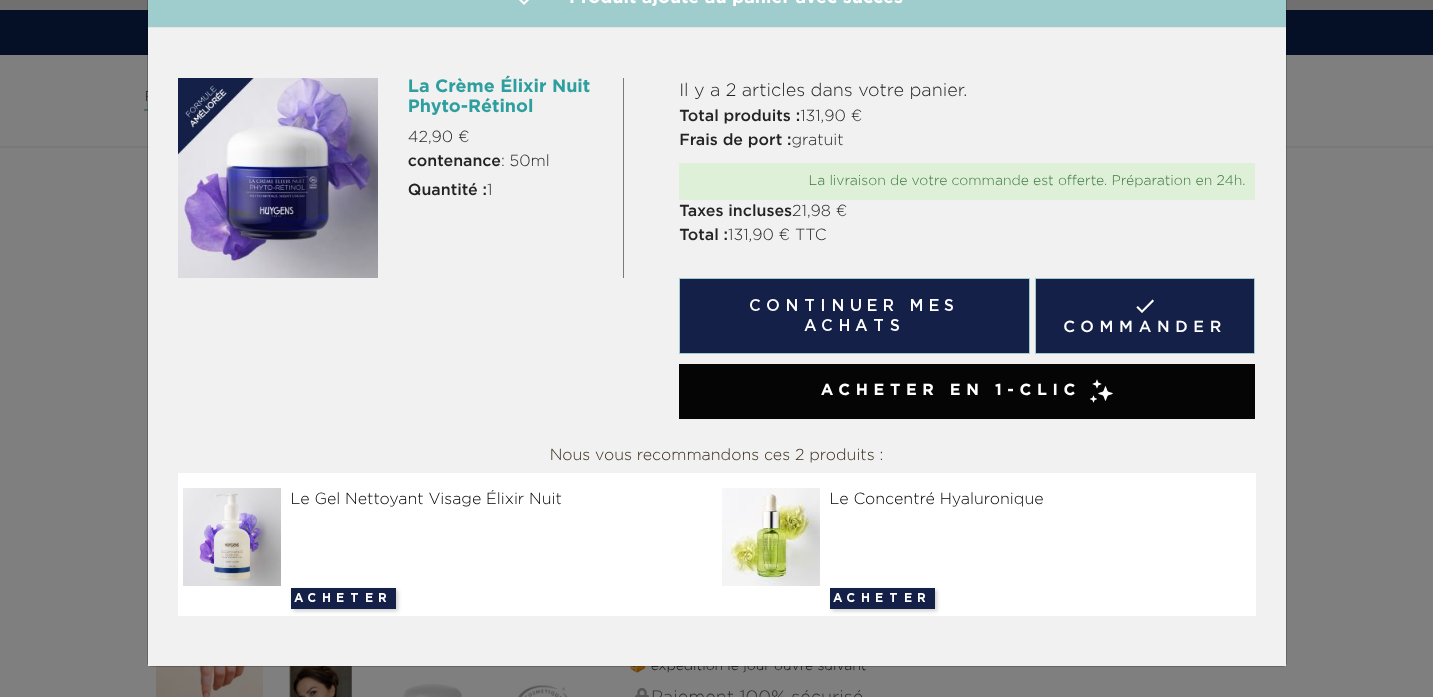 click at bounding box center (775, 537) 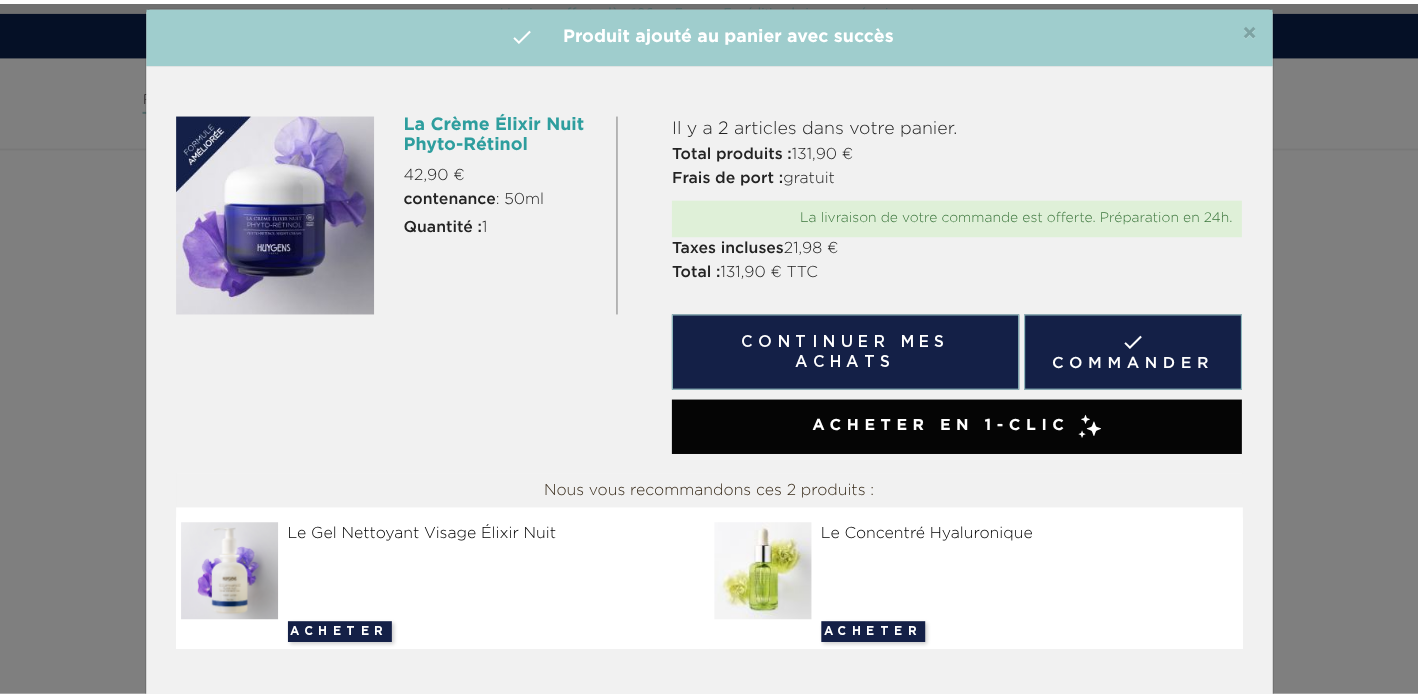 scroll, scrollTop: 0, scrollLeft: 0, axis: both 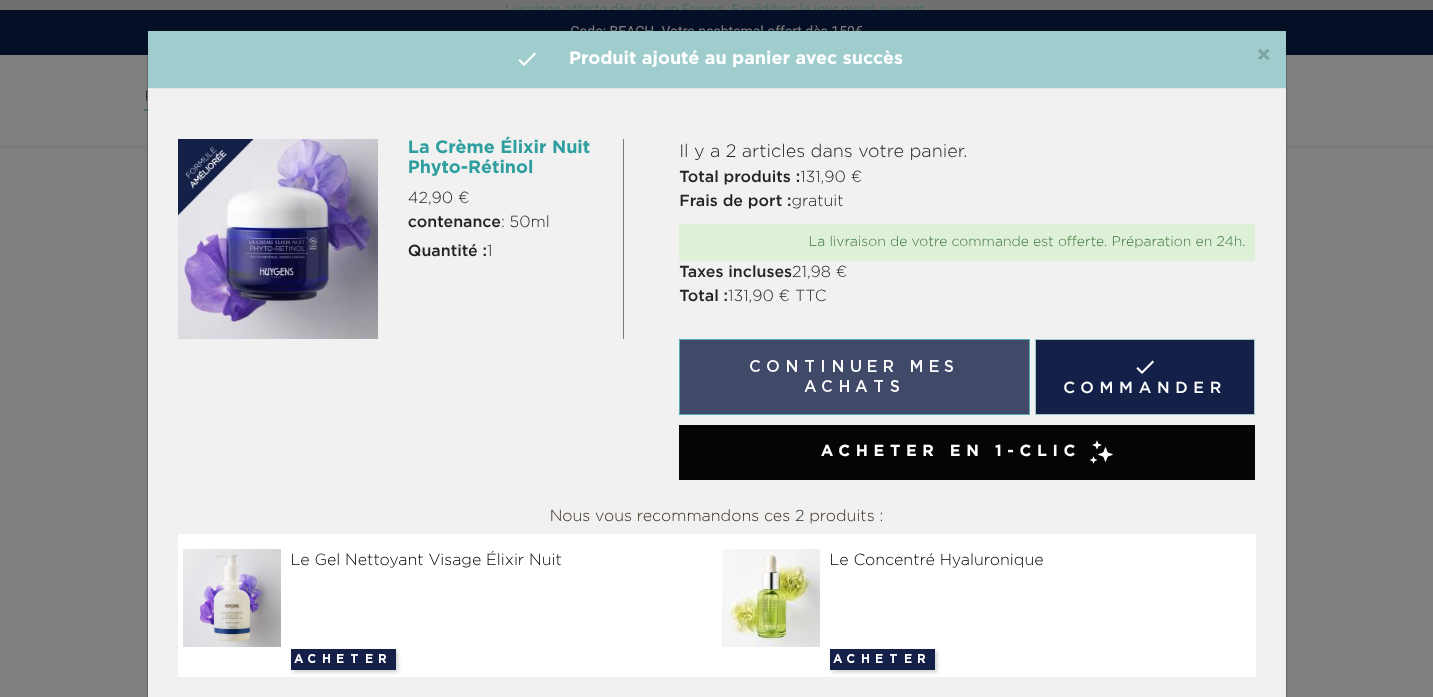 click on "Continuer mes achats" at bounding box center (854, 377) 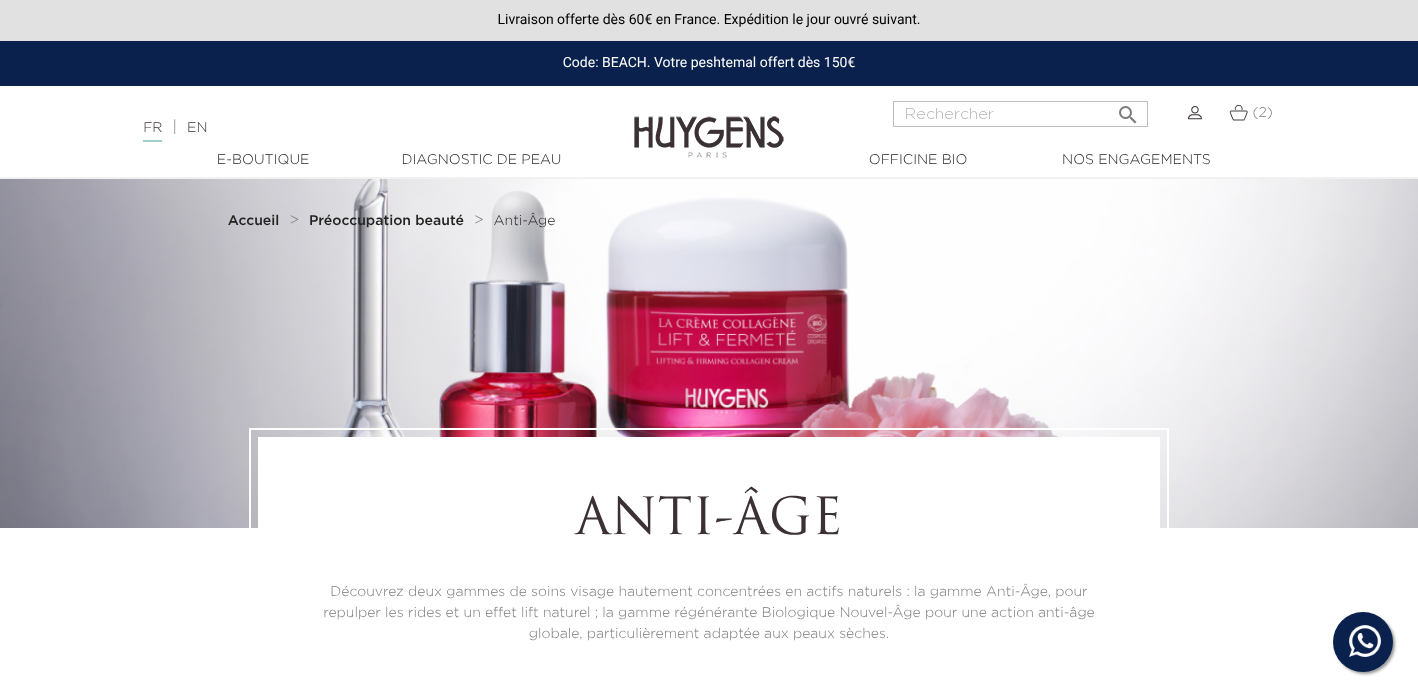 scroll, scrollTop: 0, scrollLeft: 0, axis: both 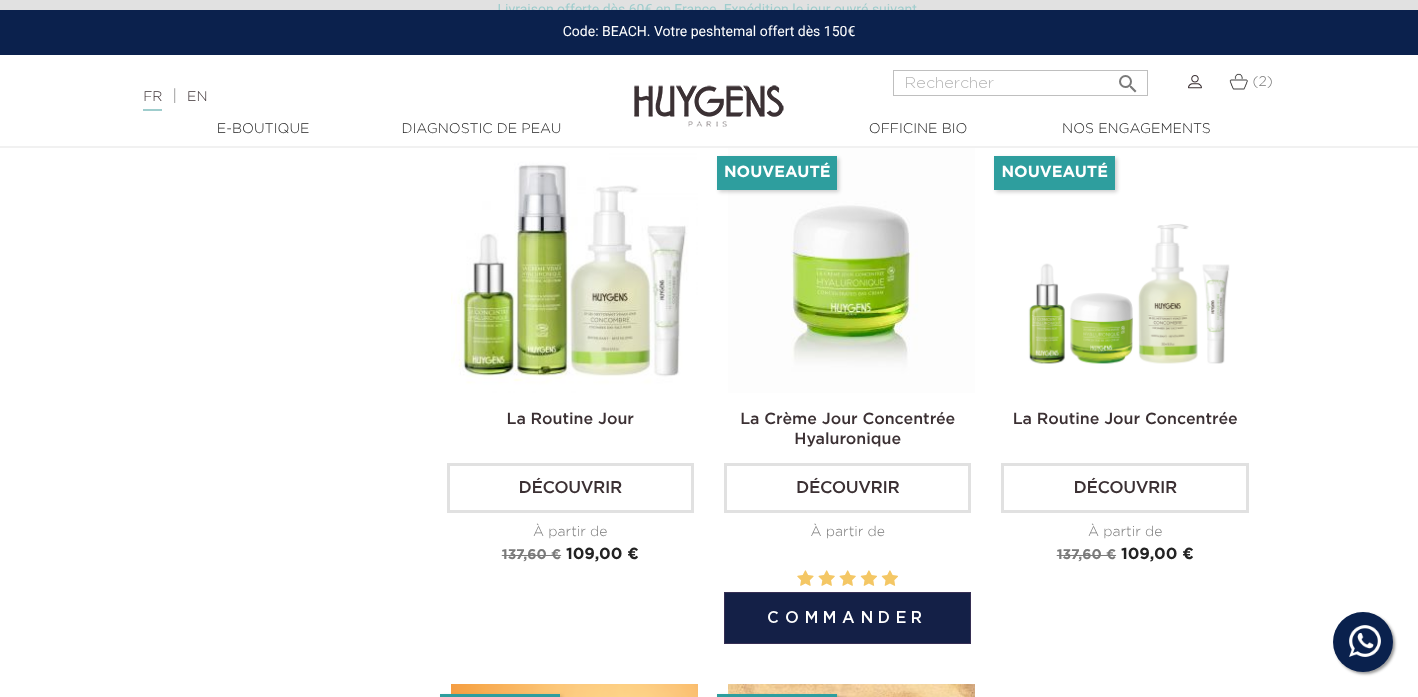click on "Découvrir" at bounding box center (847, 488) 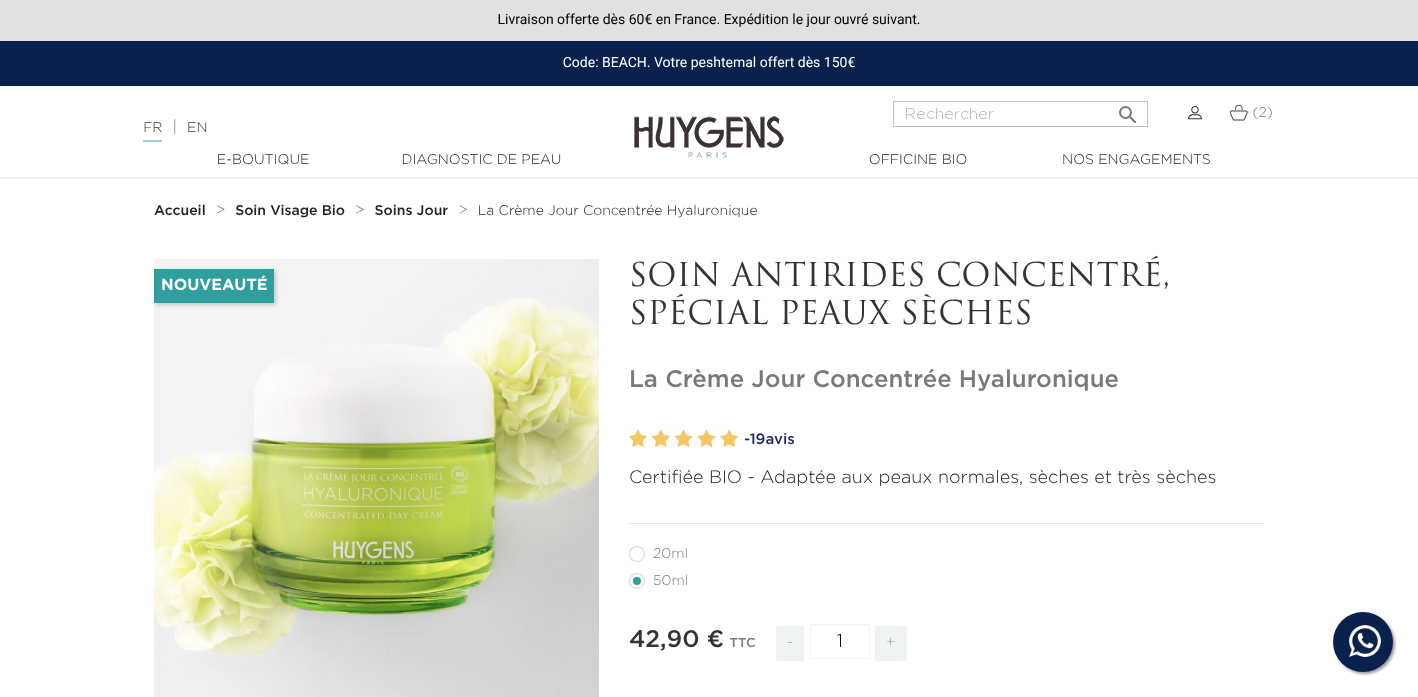 scroll, scrollTop: 0, scrollLeft: 0, axis: both 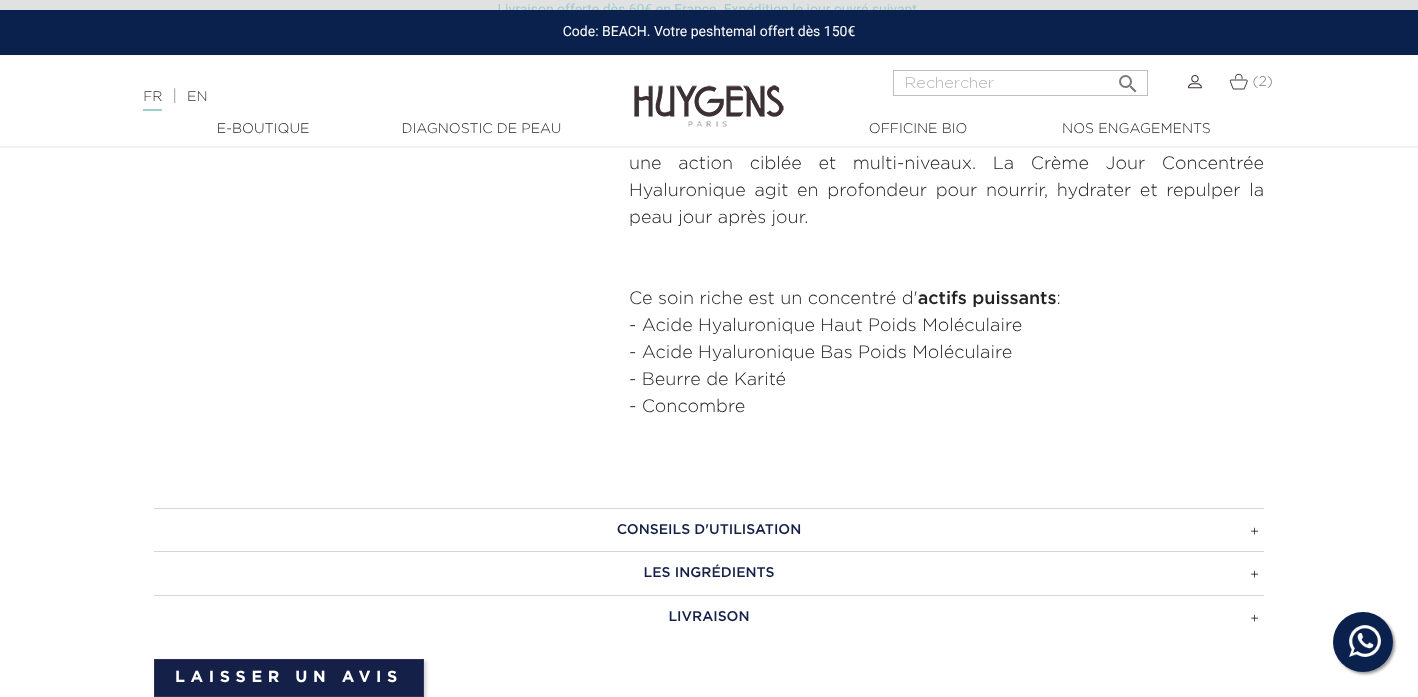 click on "Conseils d'utilisation" at bounding box center (709, 530) 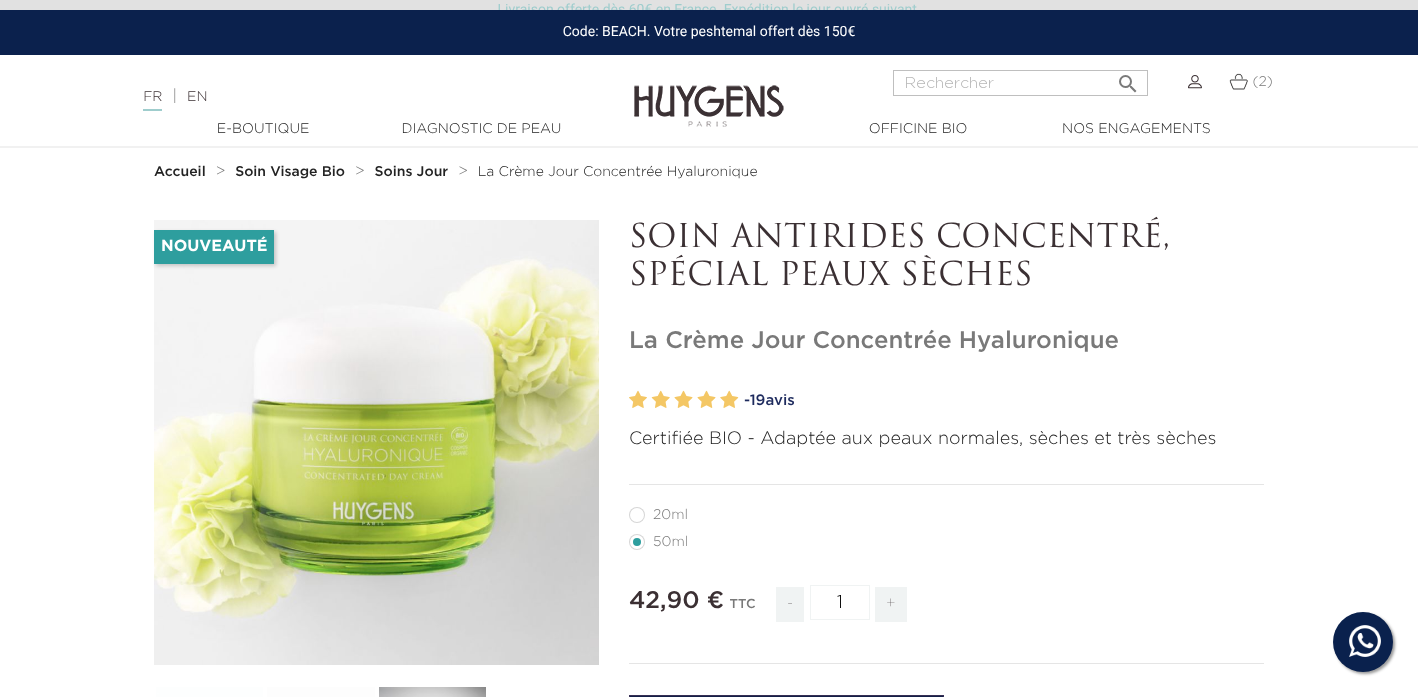 scroll, scrollTop: 137, scrollLeft: 0, axis: vertical 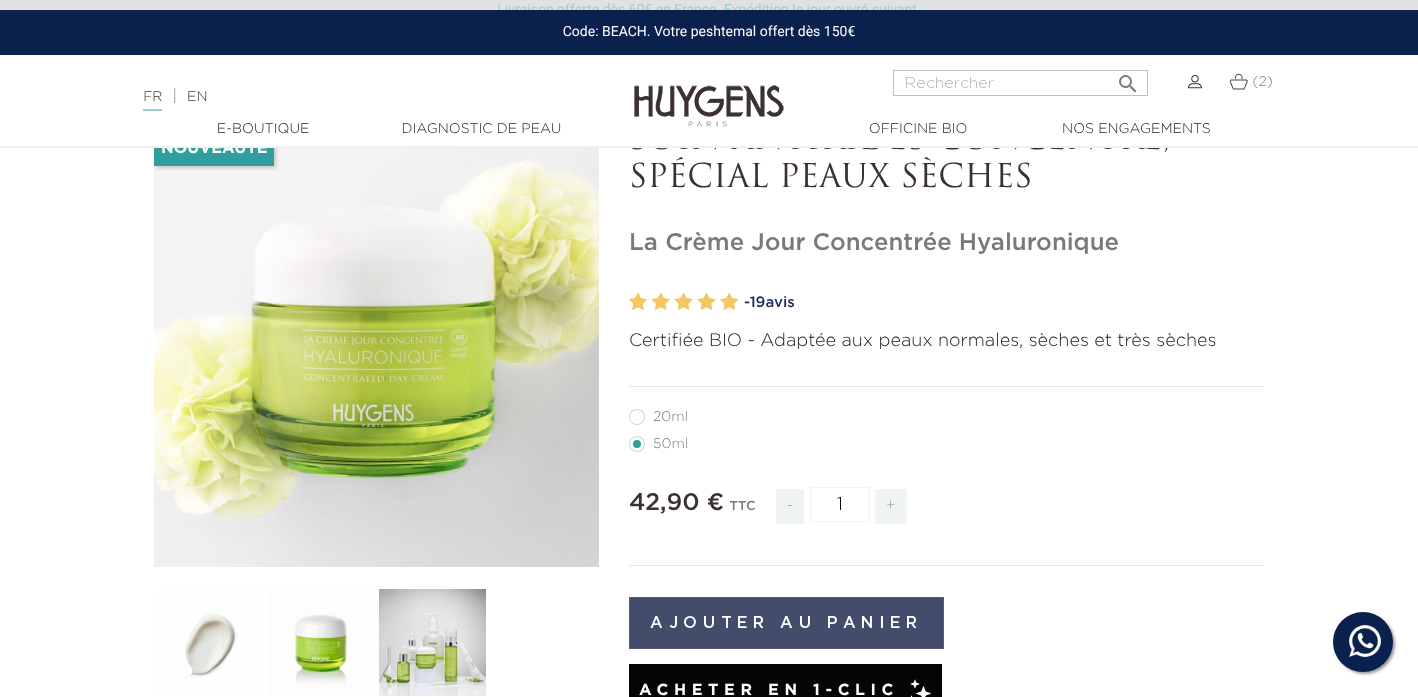 click on "Ajouter au panier" at bounding box center (786, 623) 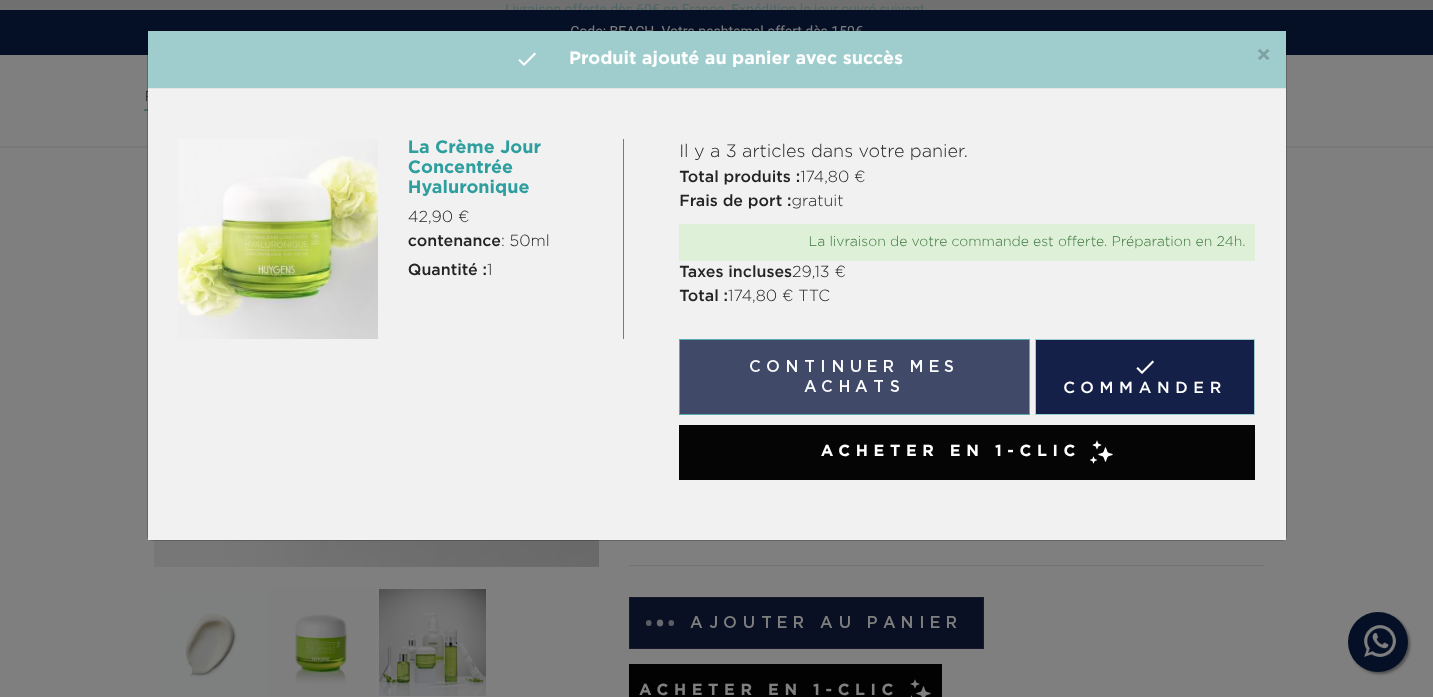click on "Continuer mes achats" at bounding box center [854, 377] 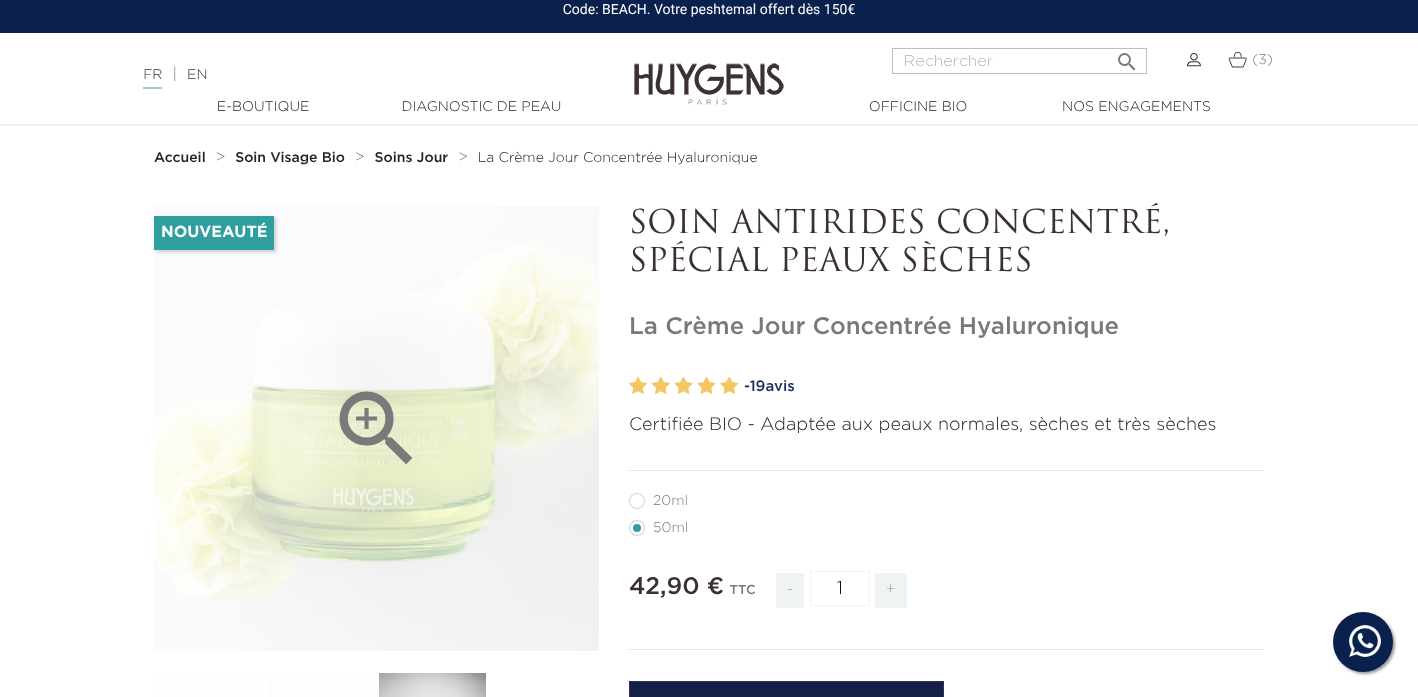 scroll, scrollTop: 0, scrollLeft: 0, axis: both 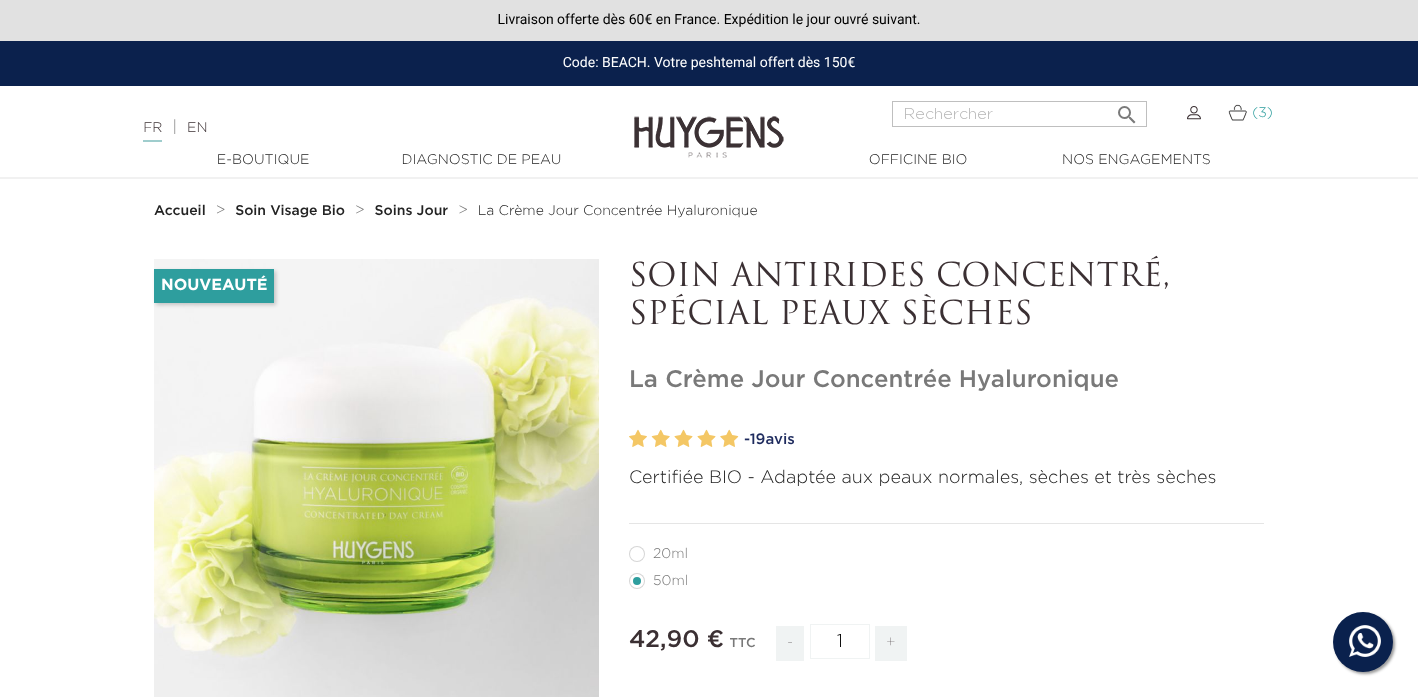 click on "(3)" at bounding box center [1262, 113] 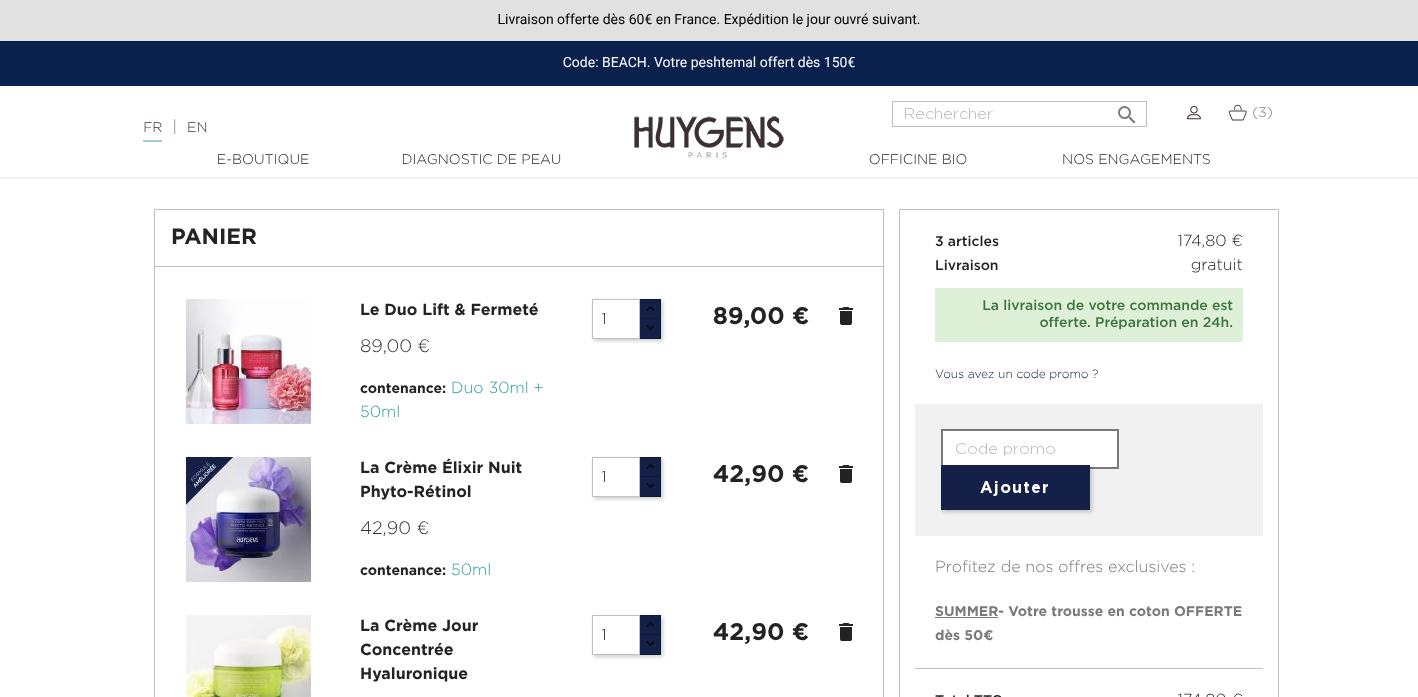 scroll, scrollTop: 0, scrollLeft: 0, axis: both 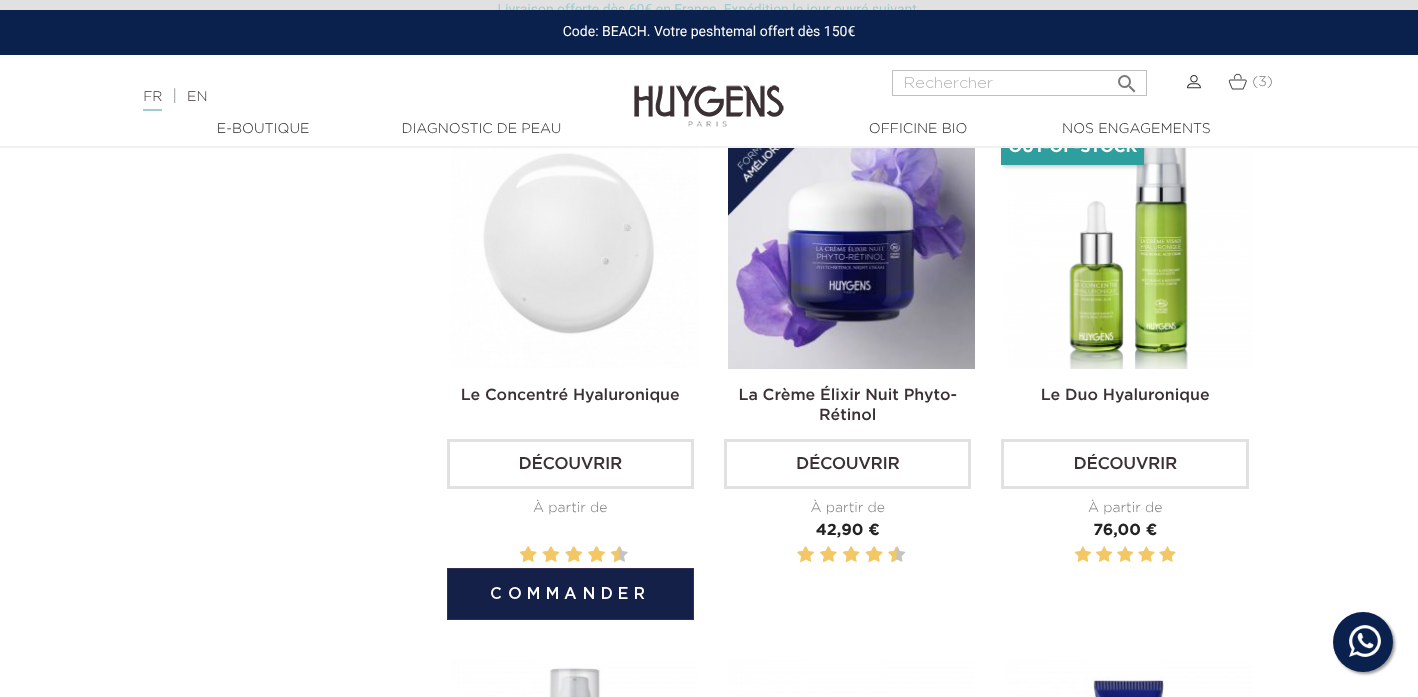click on "Découvrir" at bounding box center [570, 464] 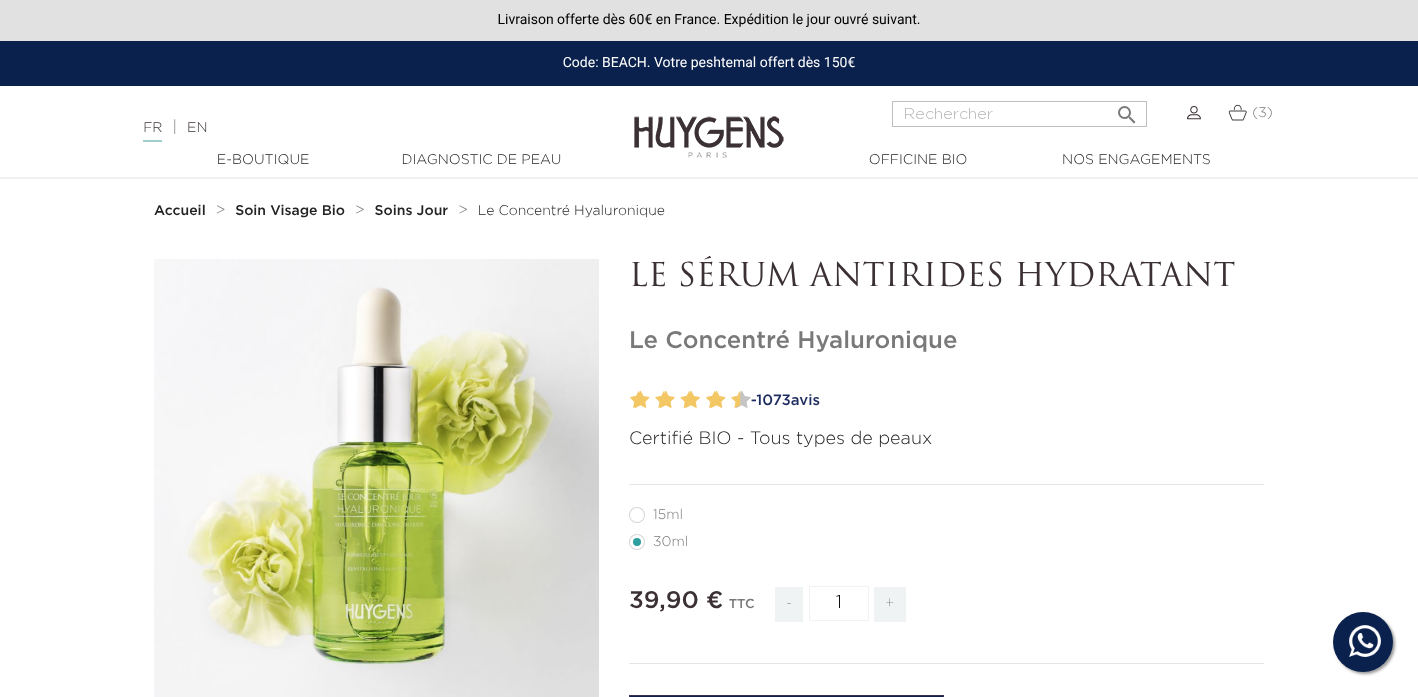 scroll, scrollTop: 0, scrollLeft: 0, axis: both 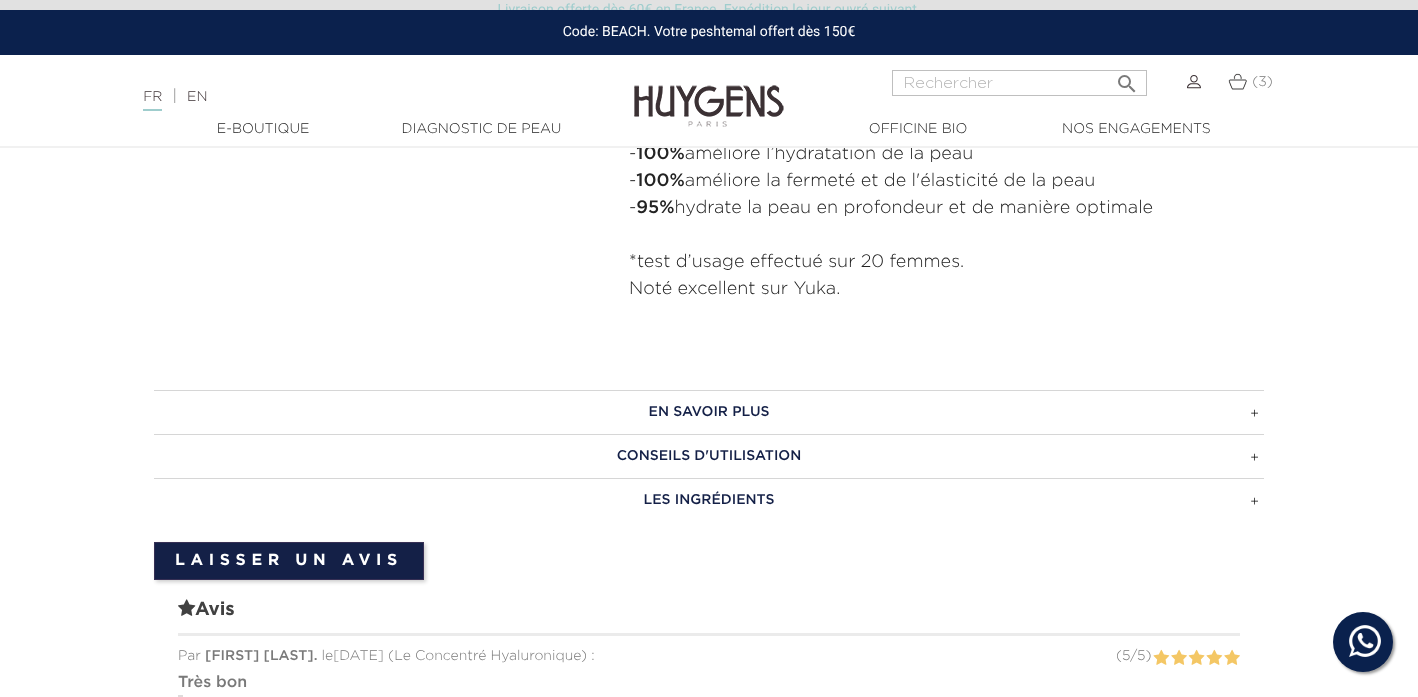 click on "CONSEILS D'UTILISATION" at bounding box center [709, 456] 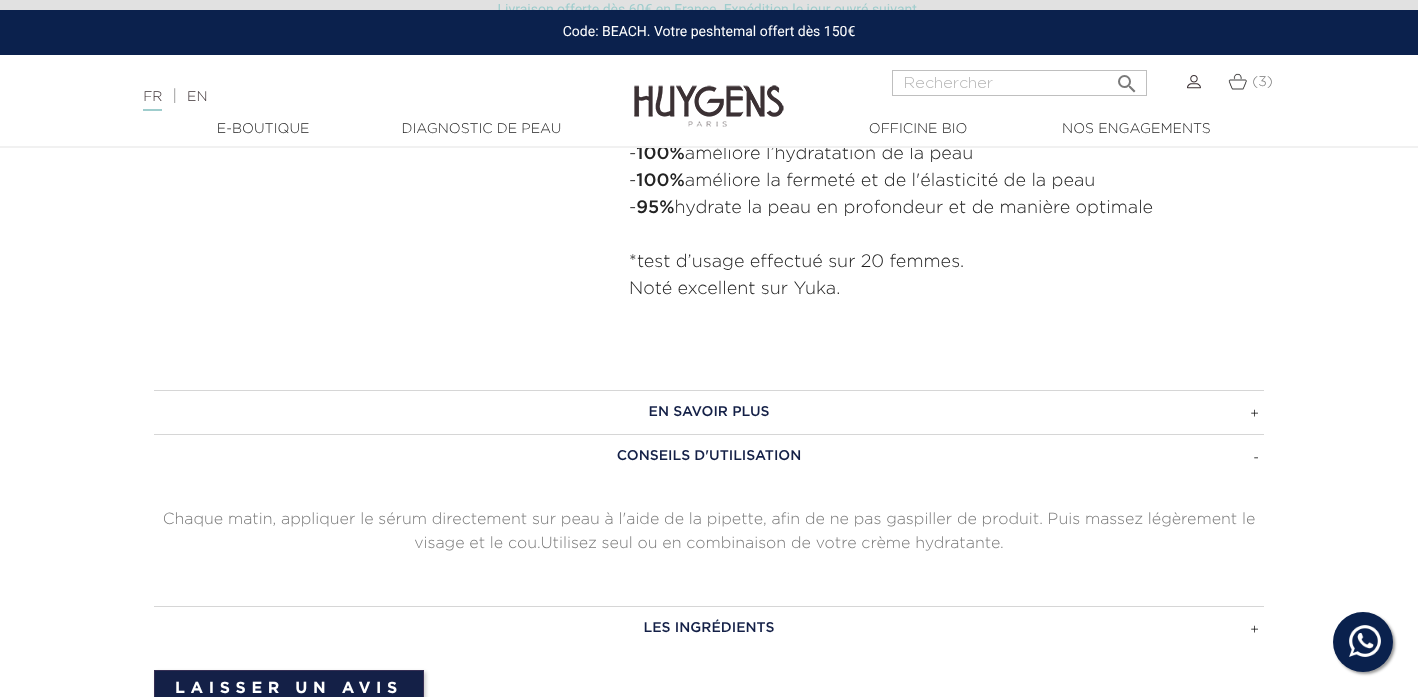 click on "CONSEILS D'UTILISATION" at bounding box center (709, 456) 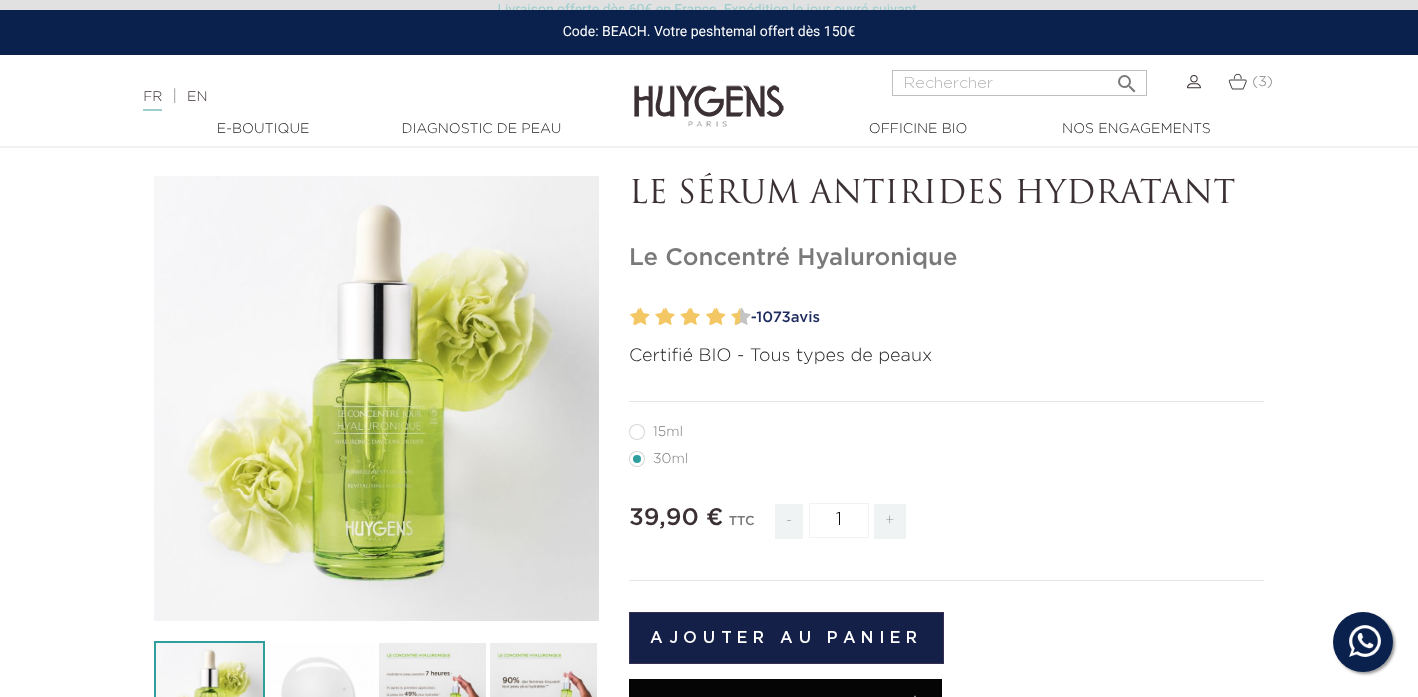 scroll, scrollTop: 0, scrollLeft: 0, axis: both 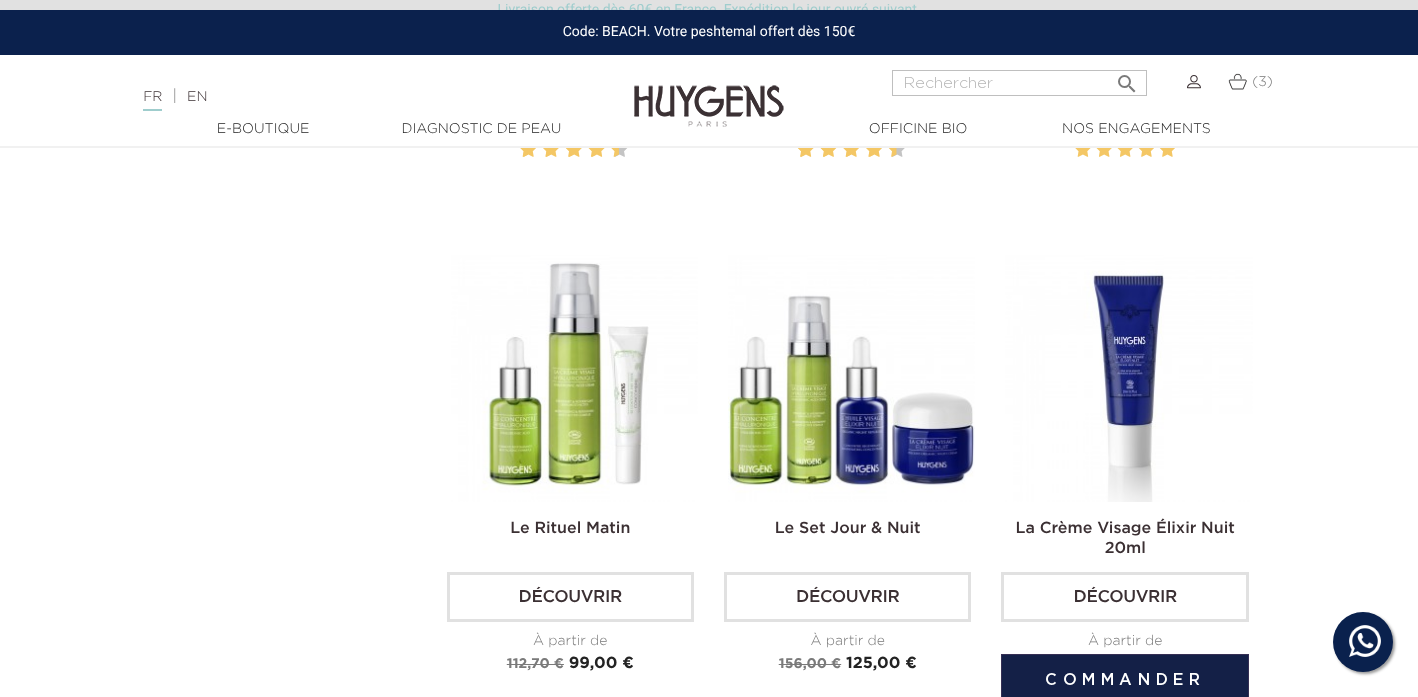 click on "Découvrir" at bounding box center [1124, 597] 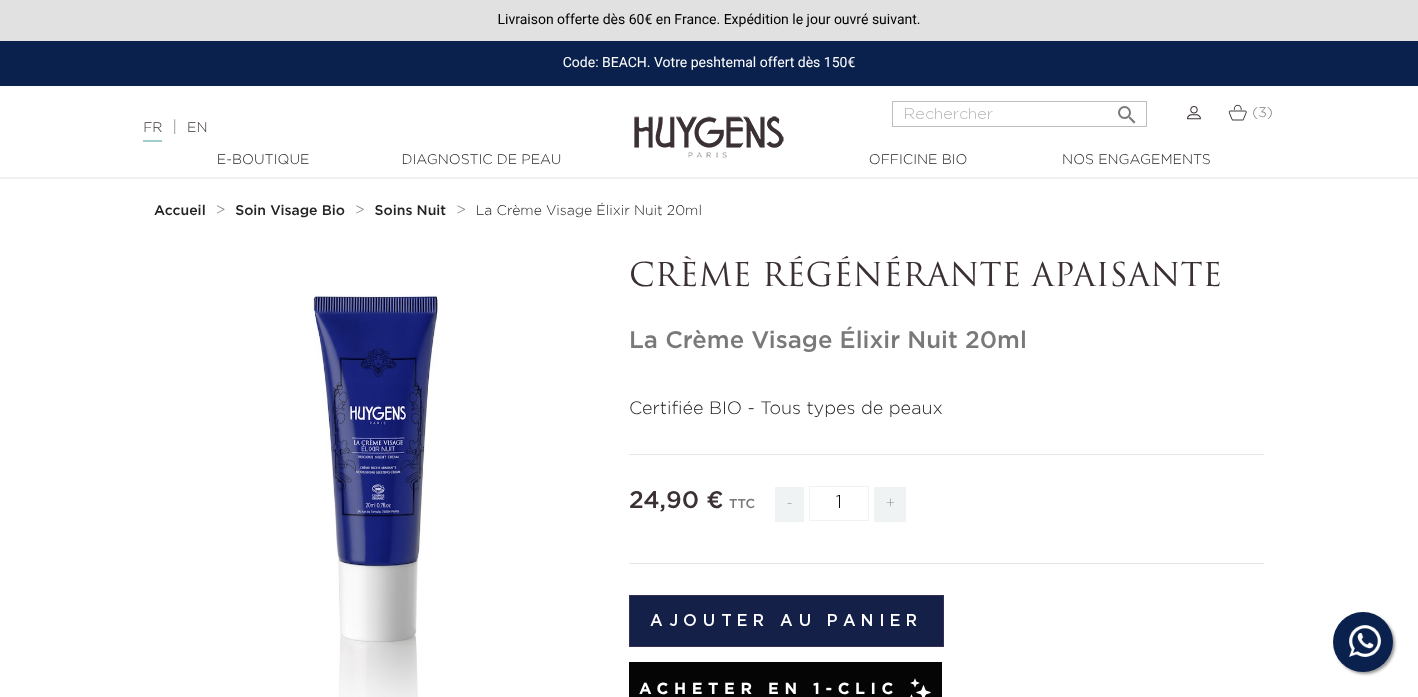 scroll, scrollTop: 0, scrollLeft: 0, axis: both 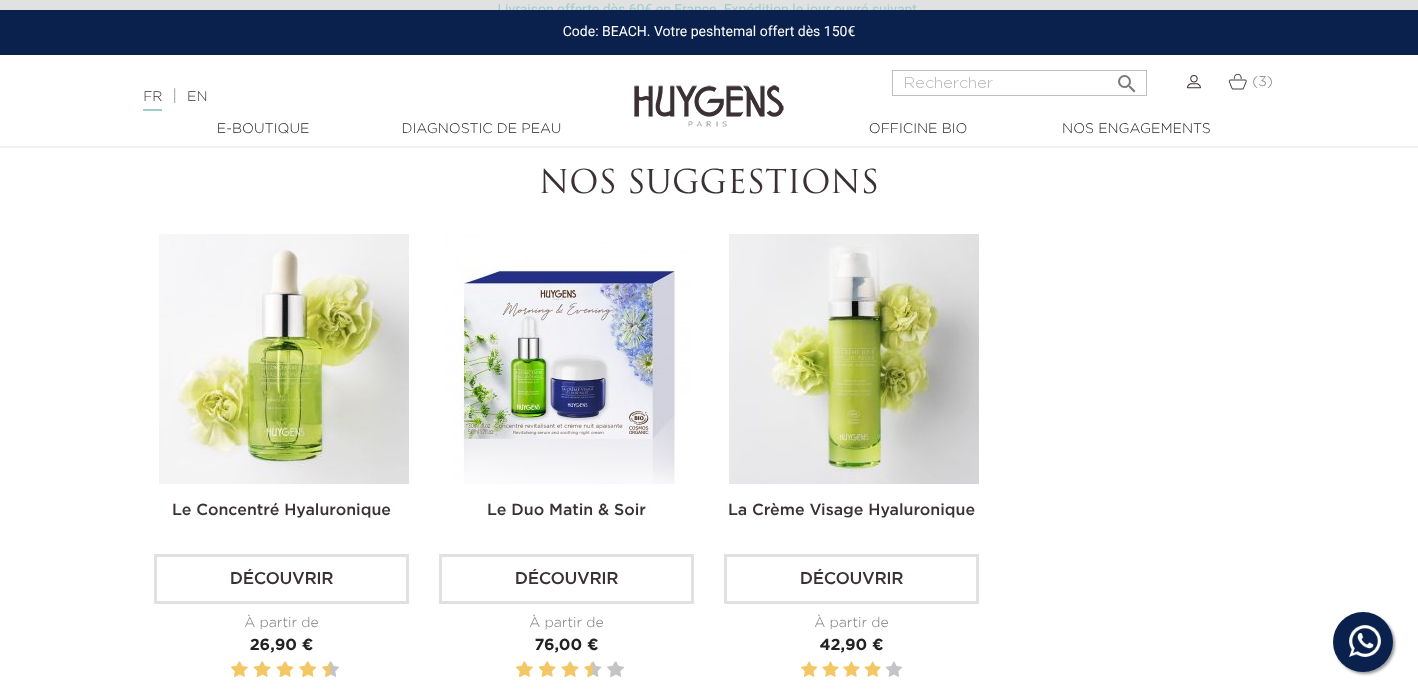 click on "Le Duo Matin & Soir" at bounding box center [566, 511] 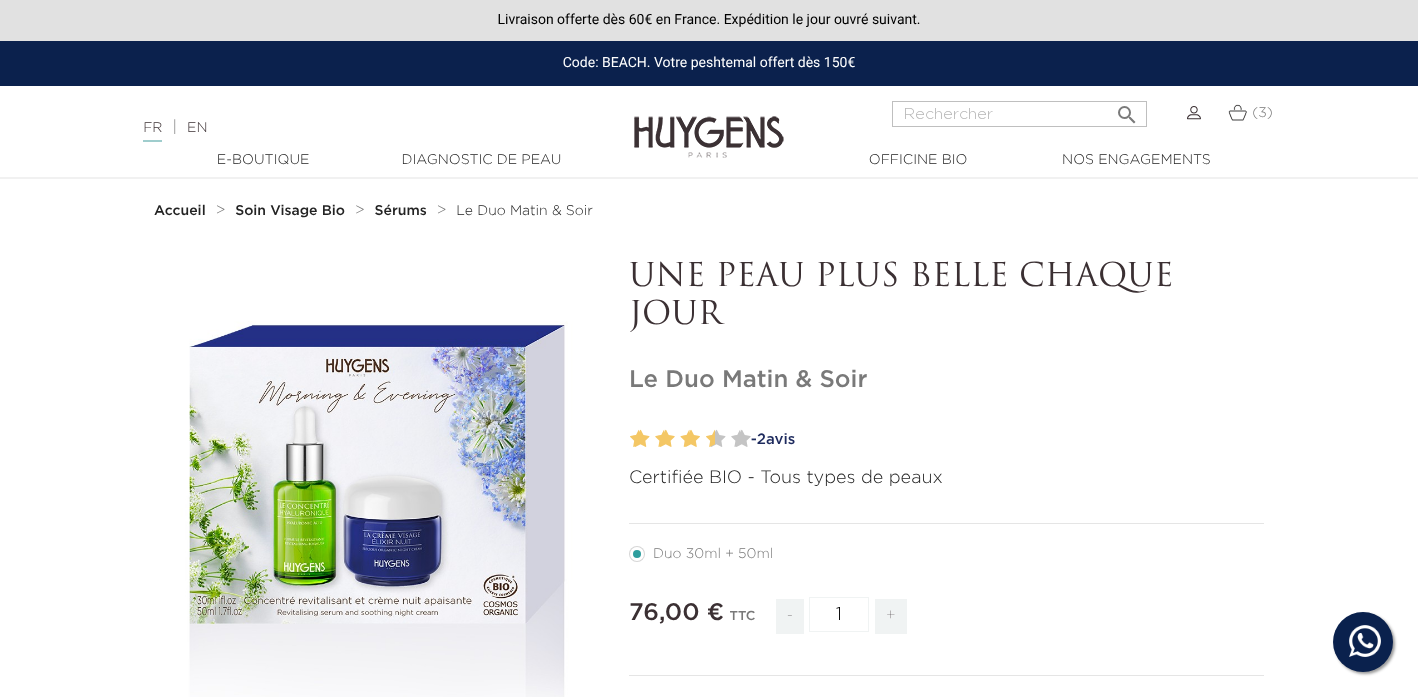 scroll, scrollTop: 0, scrollLeft: 0, axis: both 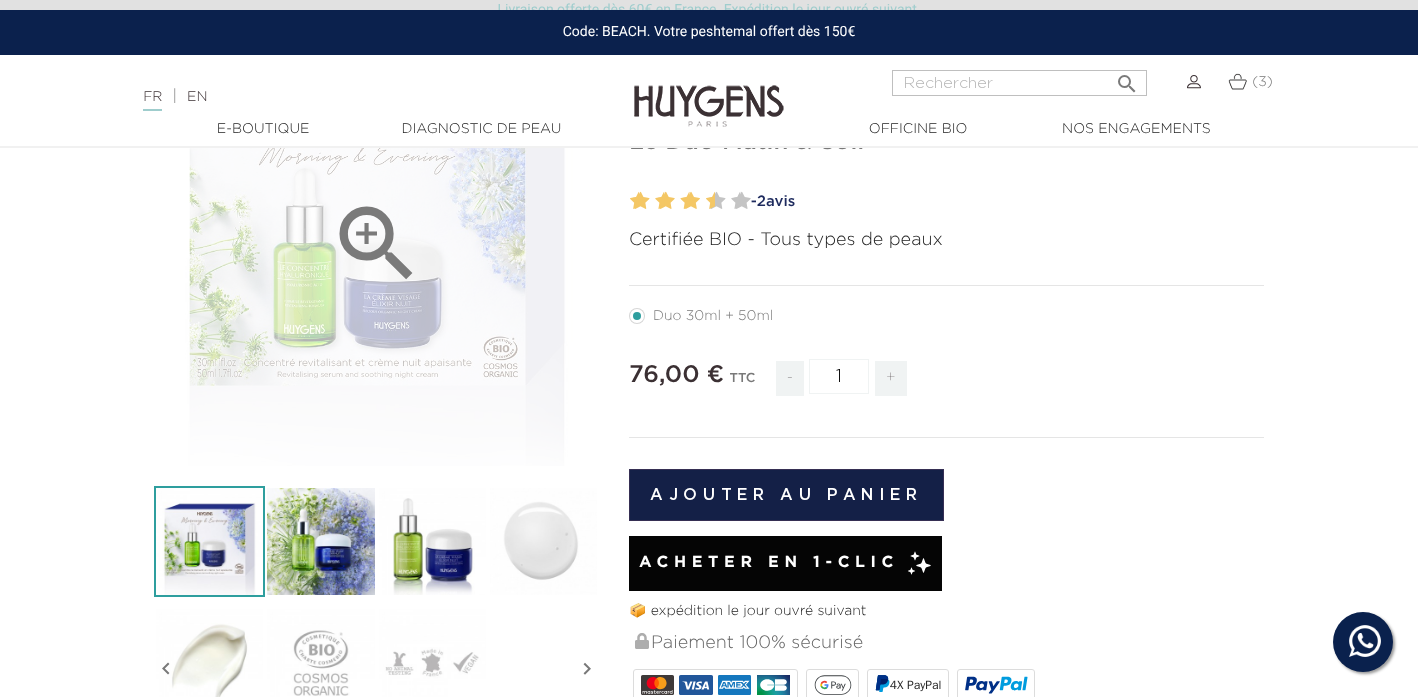 click on "" at bounding box center (377, 244) 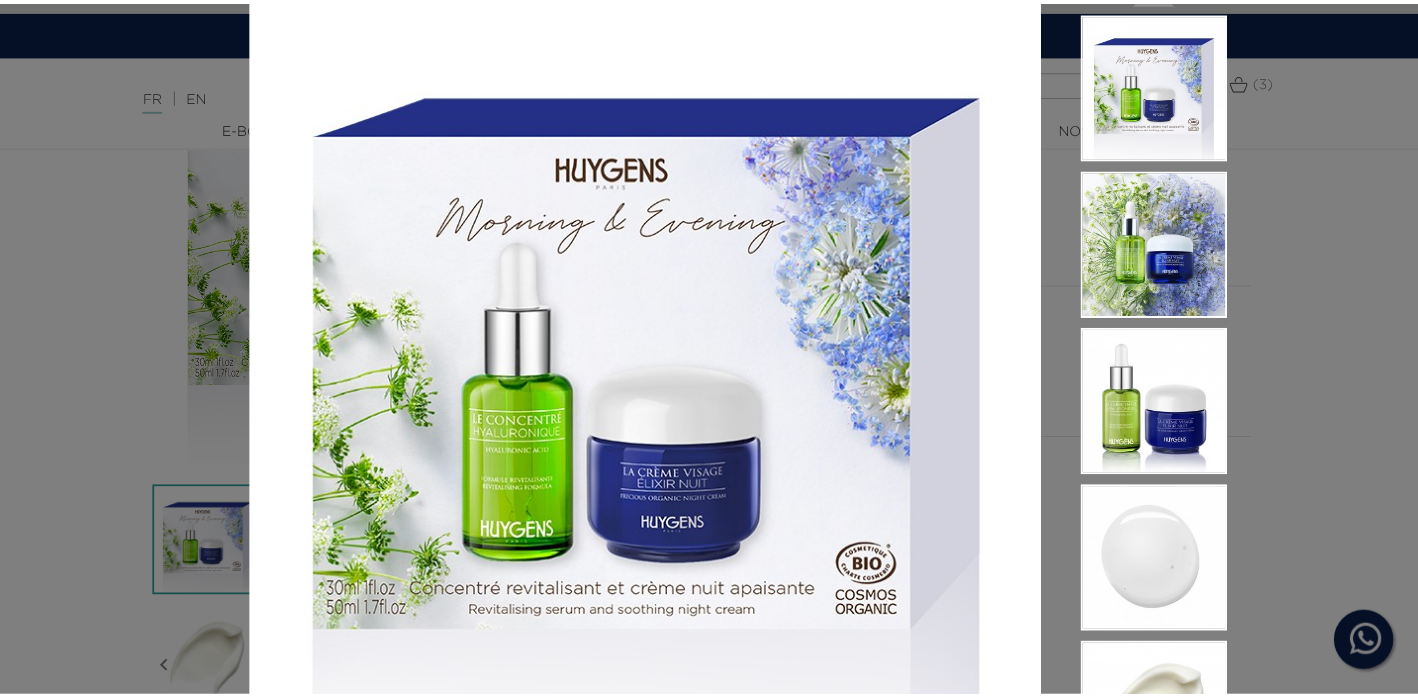 scroll, scrollTop: 113, scrollLeft: 0, axis: vertical 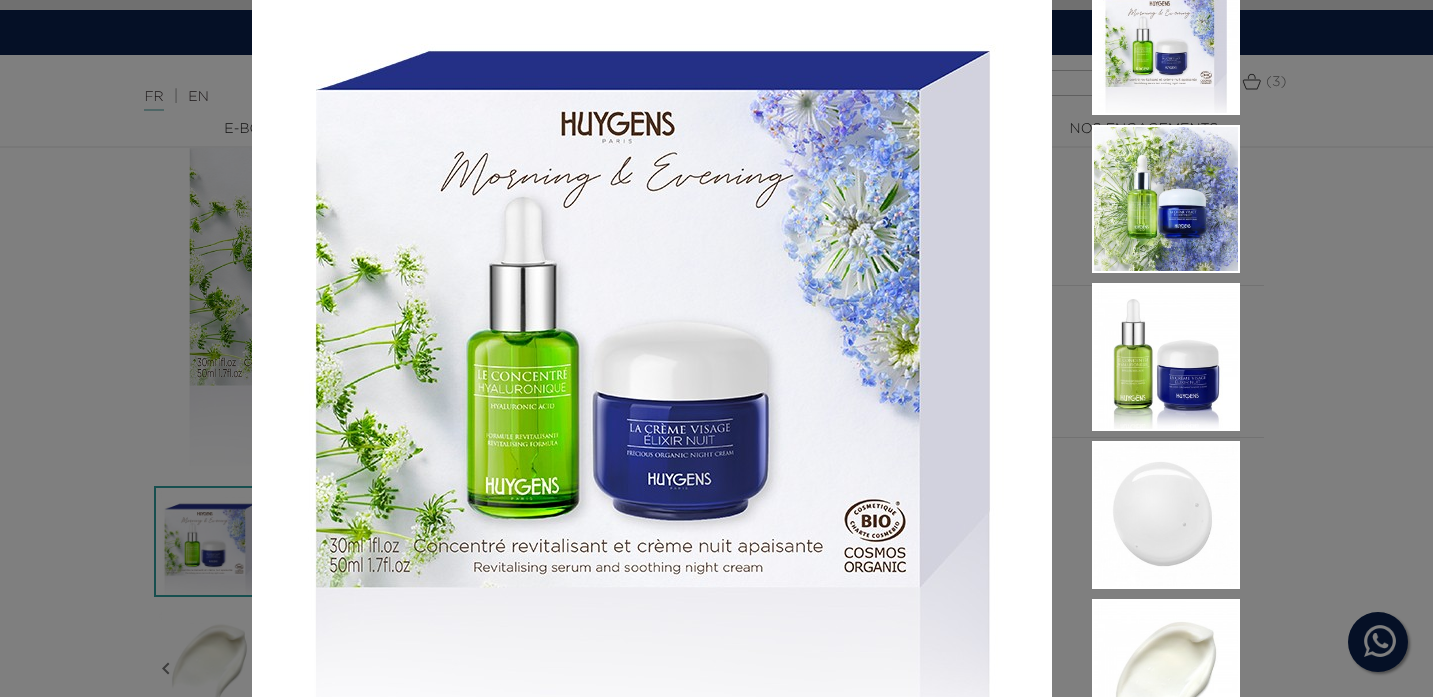 click on "Certifiée BIO - Tous types de peaux

" at bounding box center [716, 348] 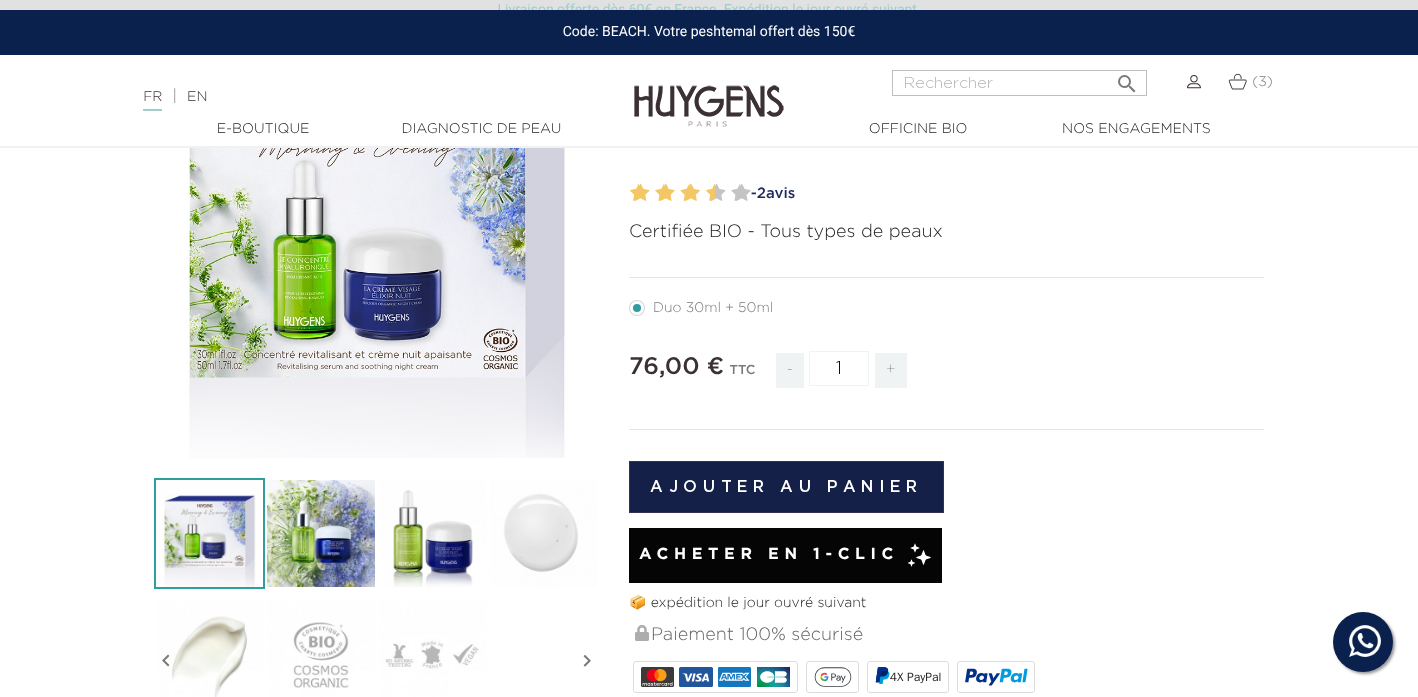 scroll, scrollTop: 0, scrollLeft: 0, axis: both 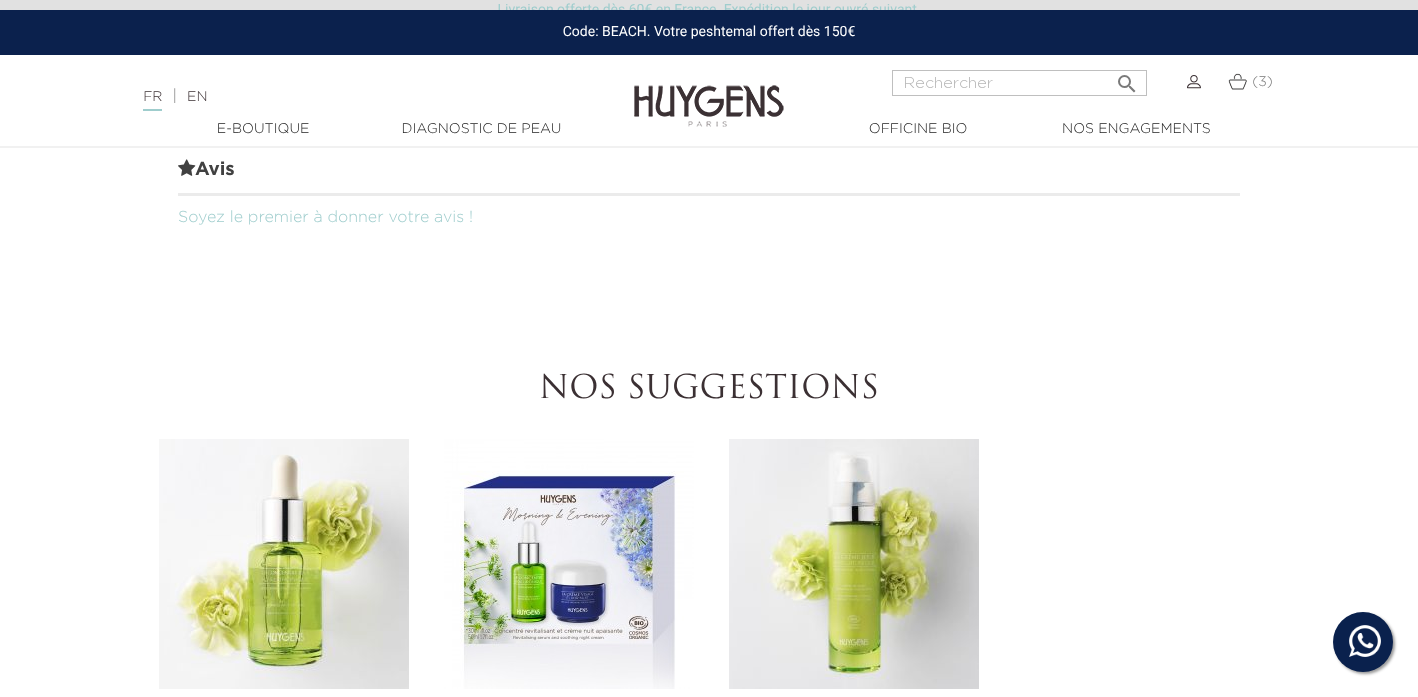 click at bounding box center (284, 564) 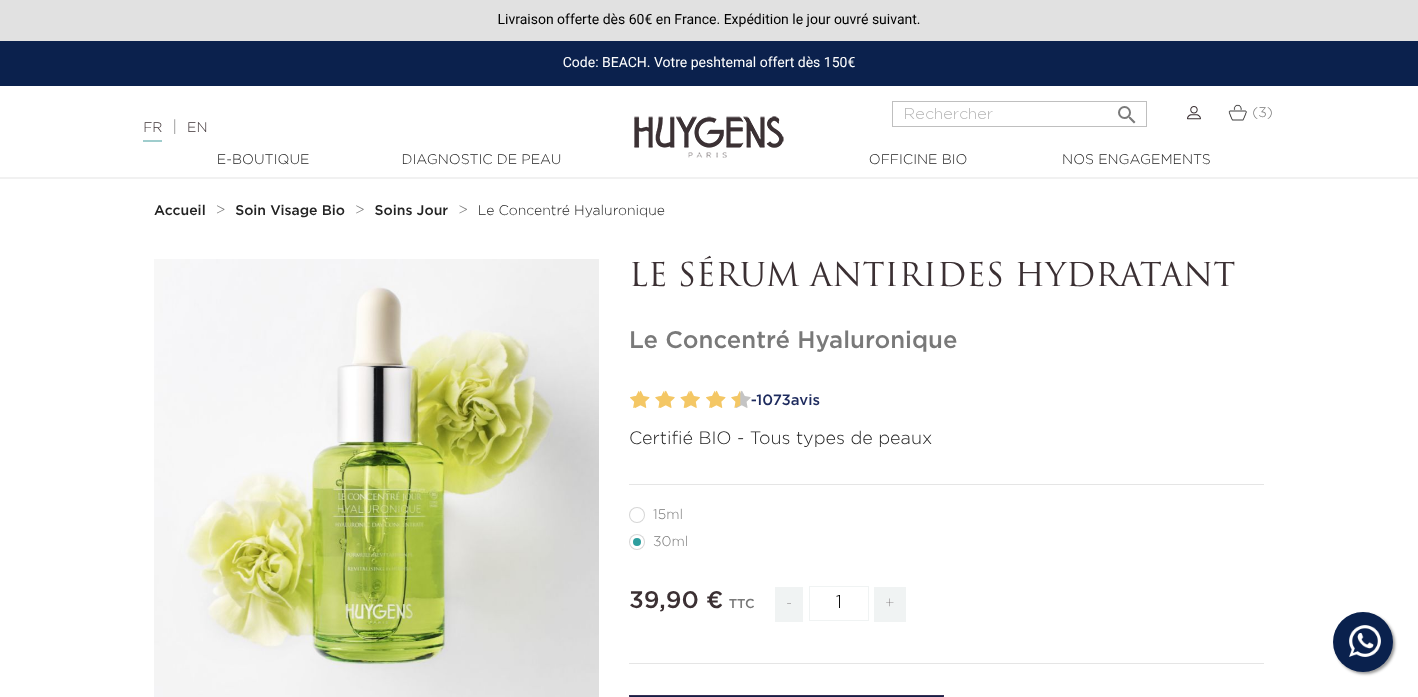 scroll, scrollTop: 0, scrollLeft: 0, axis: both 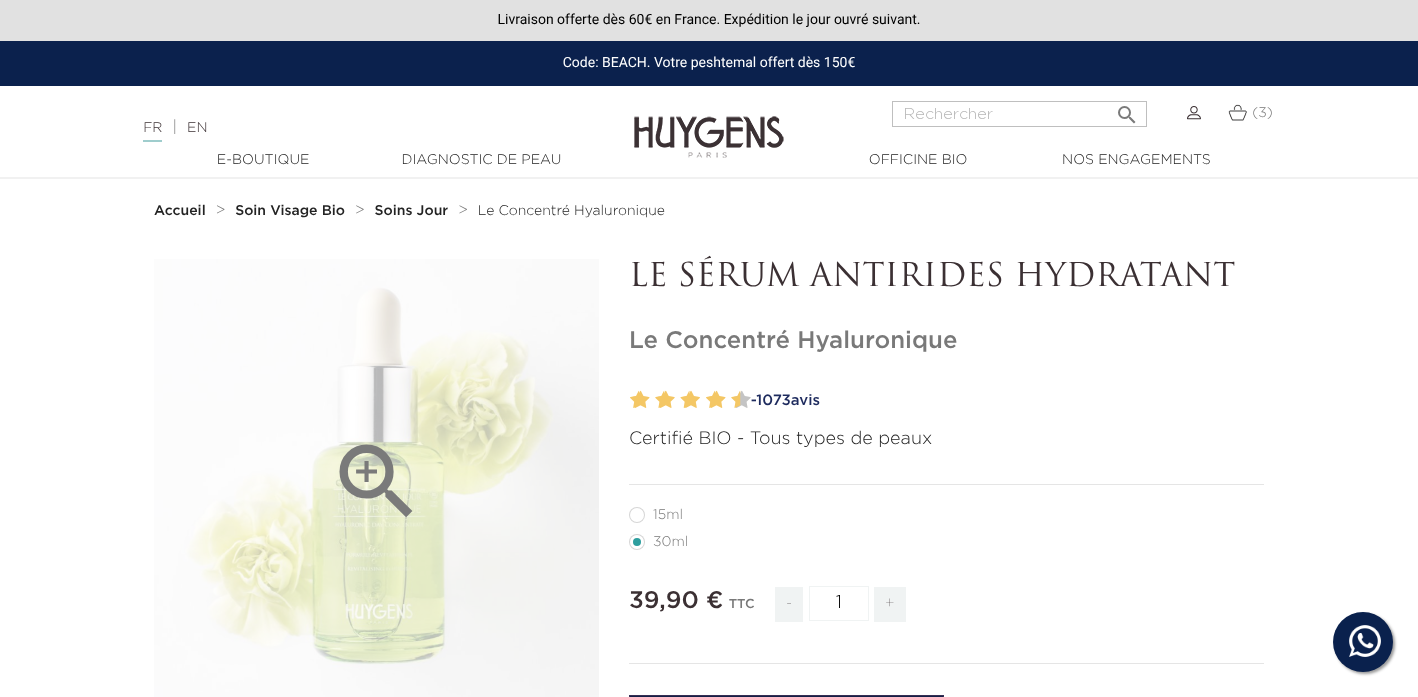 click on "" at bounding box center [376, 481] 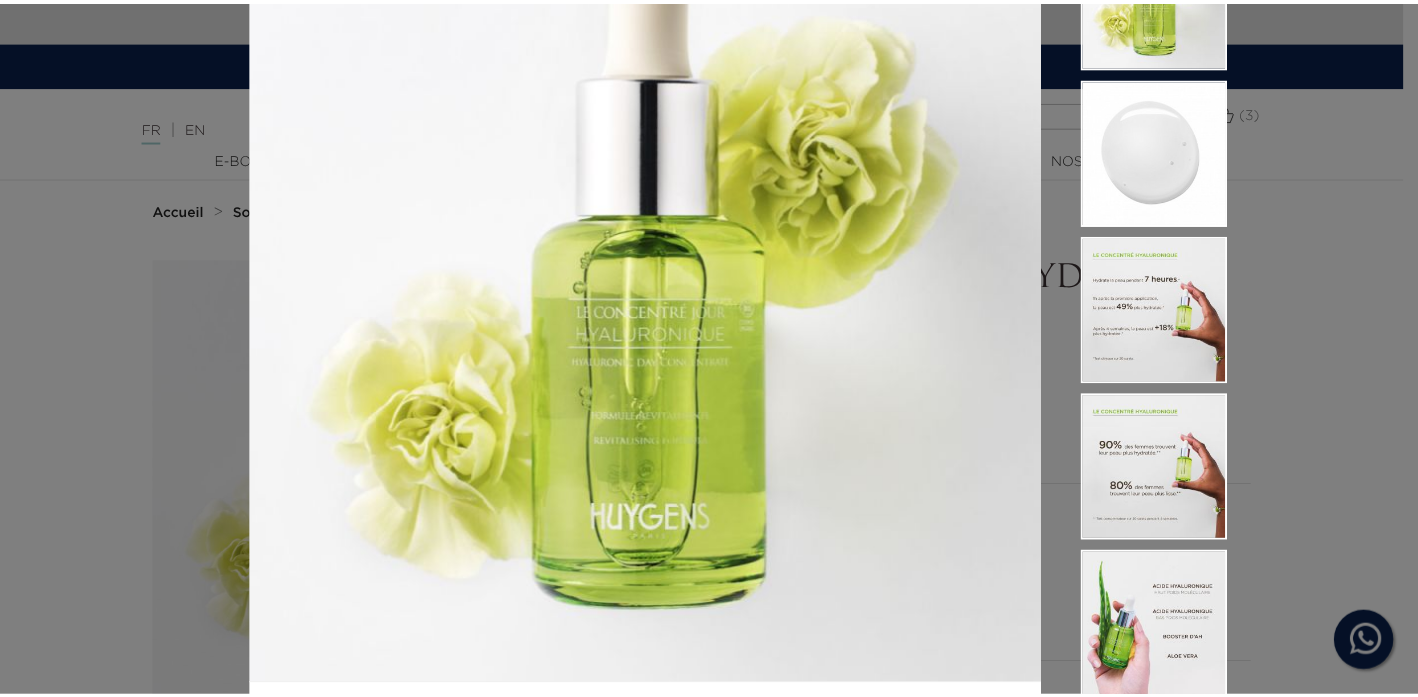 scroll, scrollTop: 238, scrollLeft: 0, axis: vertical 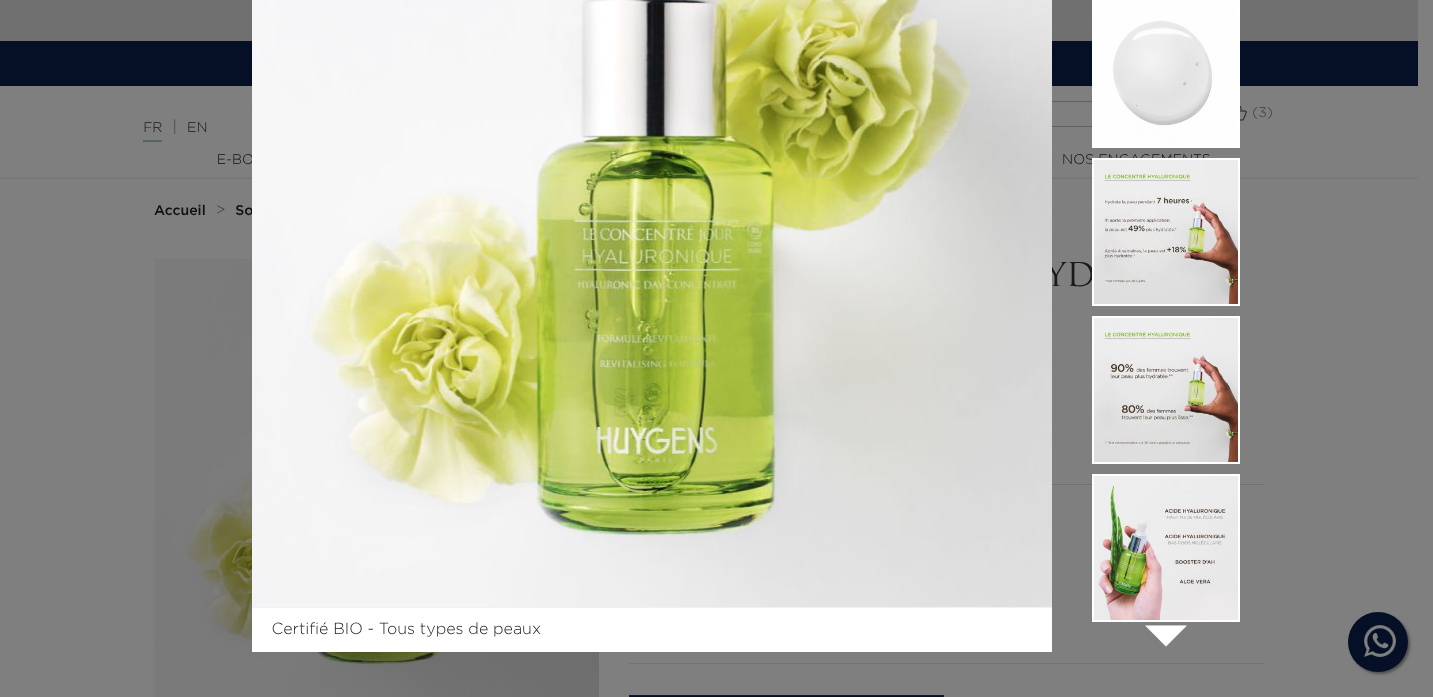 click at bounding box center [652, 207] 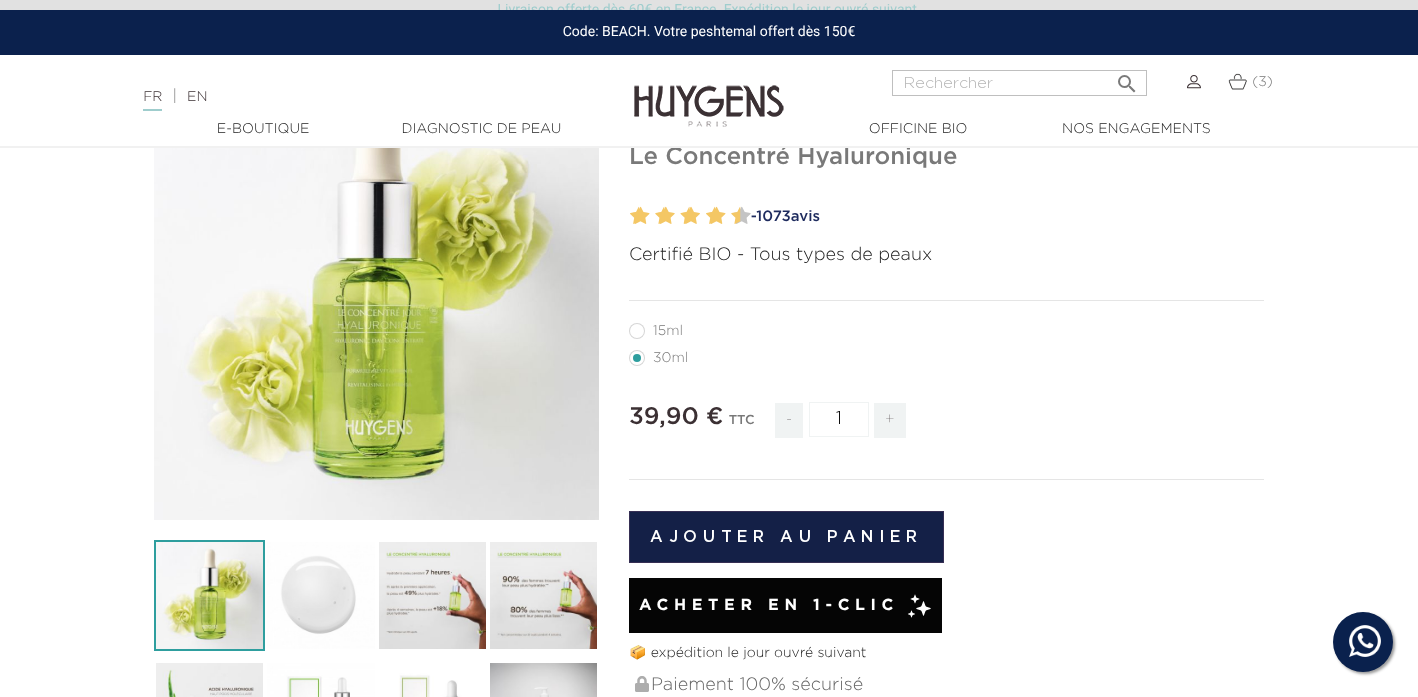 scroll, scrollTop: 261, scrollLeft: 0, axis: vertical 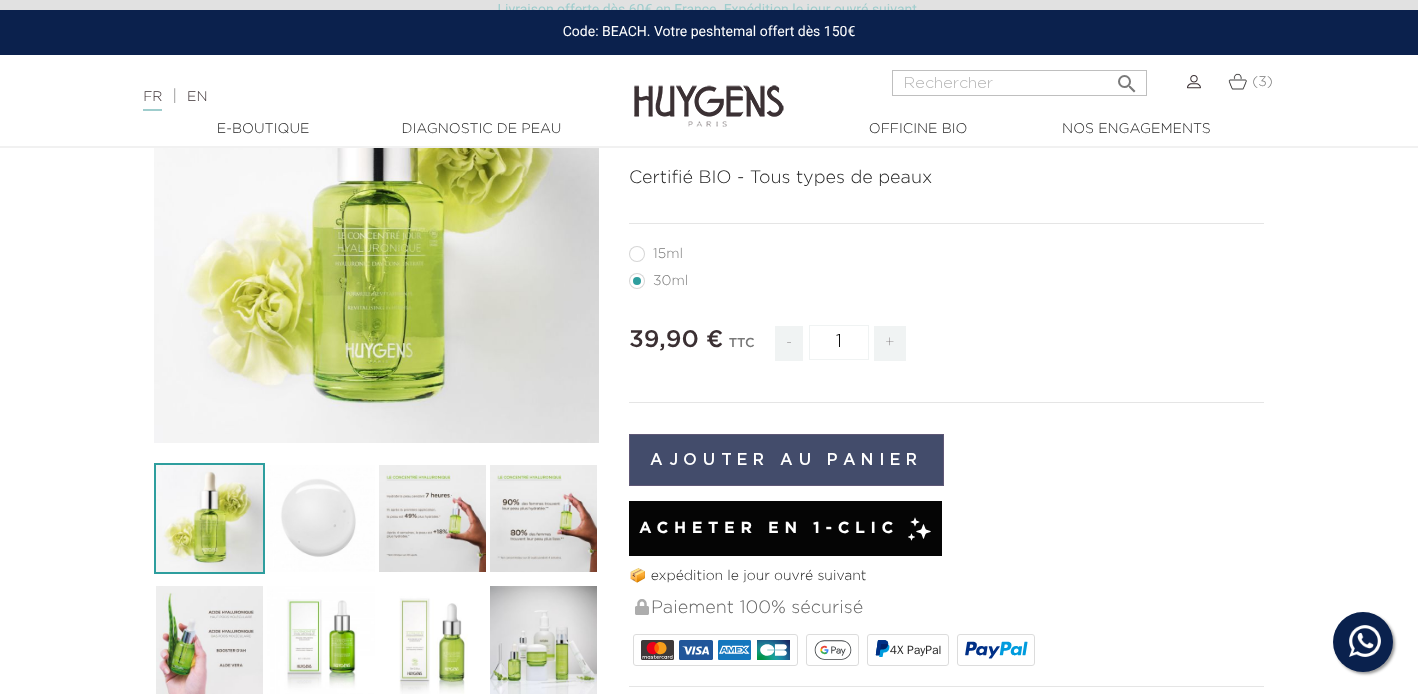 click on "Ajouter au panier" at bounding box center [786, 460] 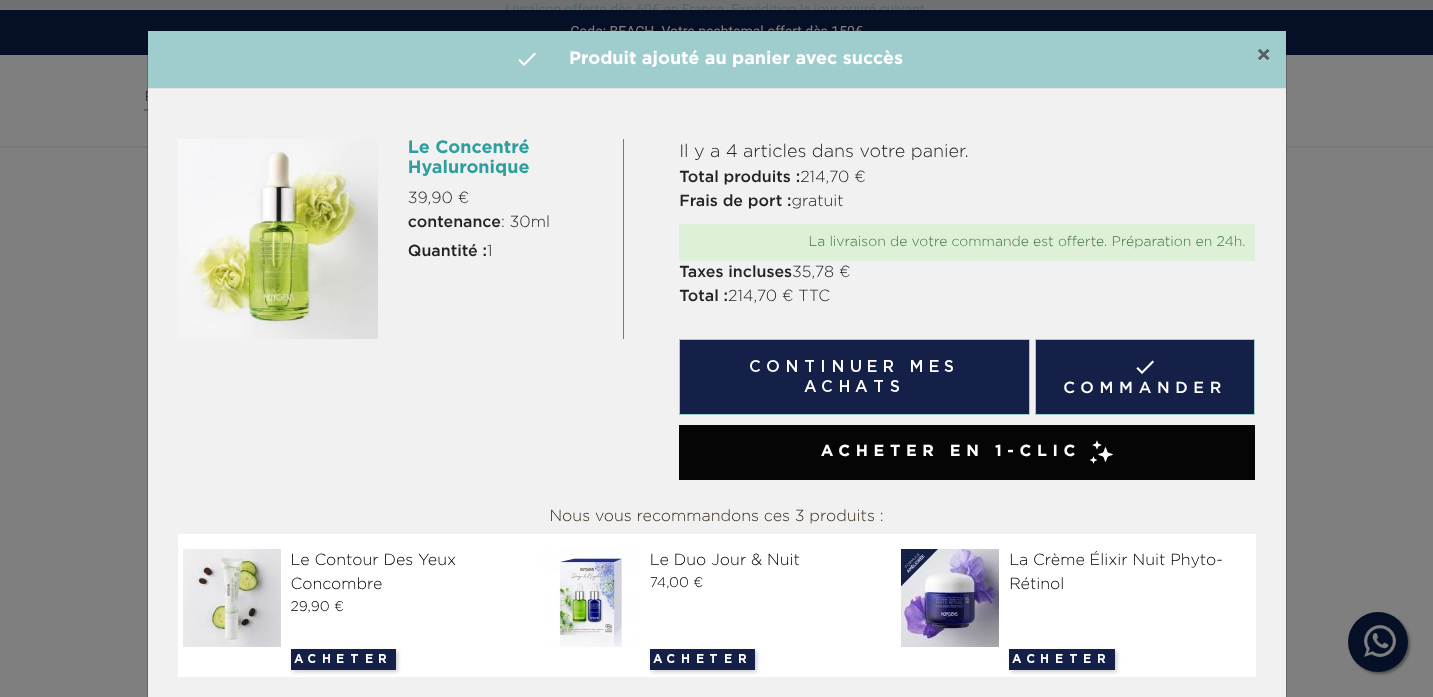 click on "×" at bounding box center (1263, 56) 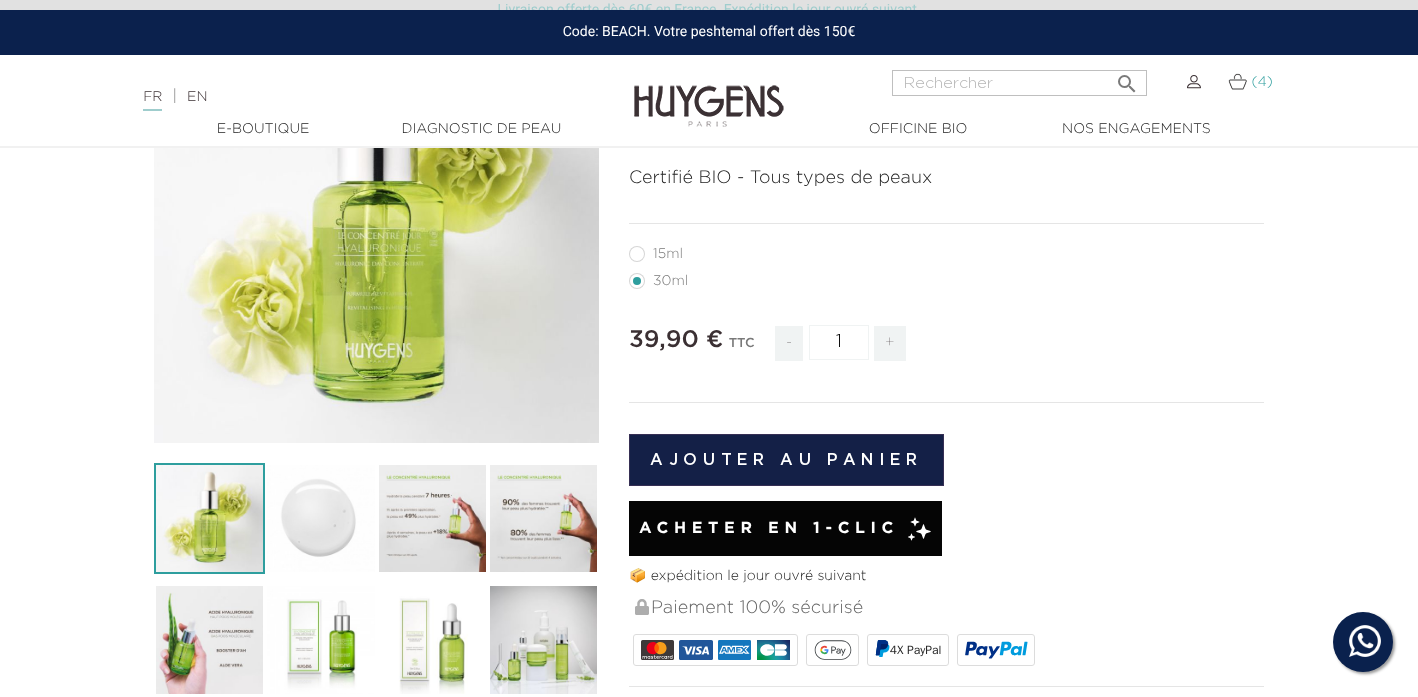 click at bounding box center (1237, 81) 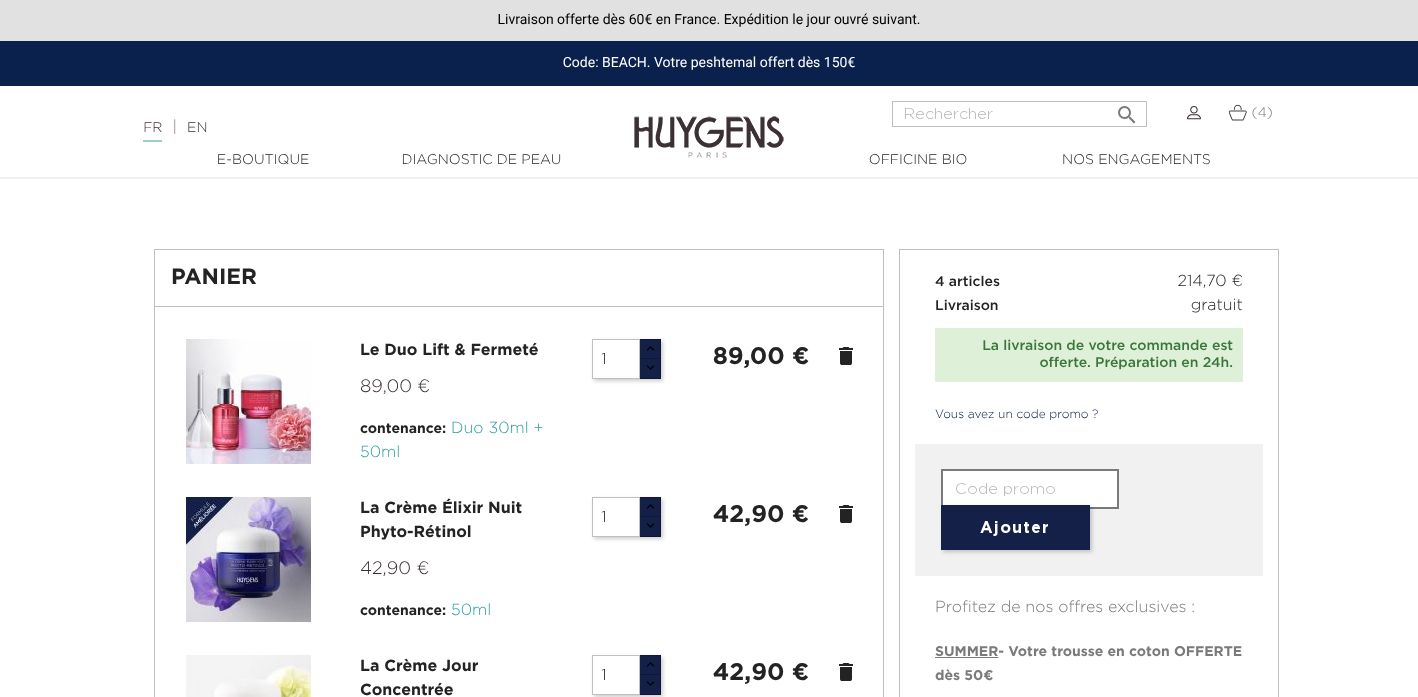 scroll, scrollTop: 0, scrollLeft: 0, axis: both 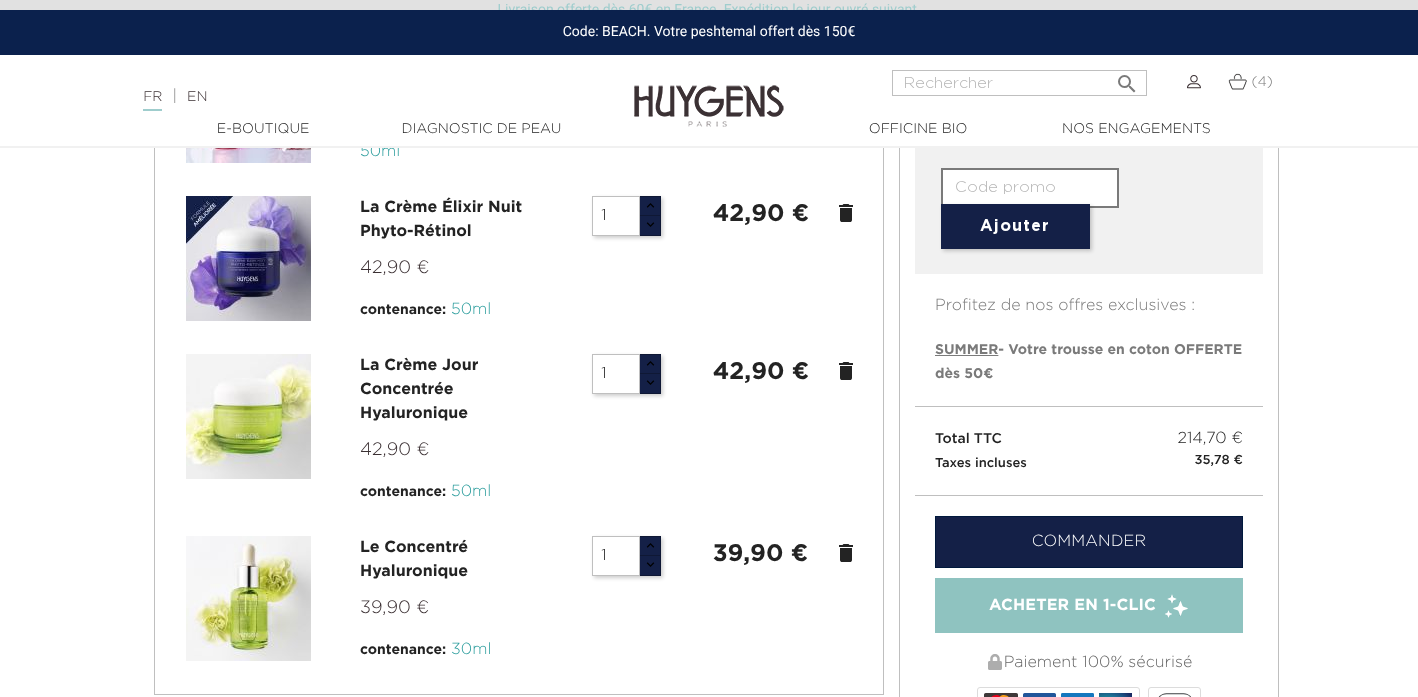 paste on "https://v3.shopimind.com/w/l/616/494547/v72%2FNBRdORpXXpfaoPftd4jdcZNXQRD6kOYX9EY%3D" 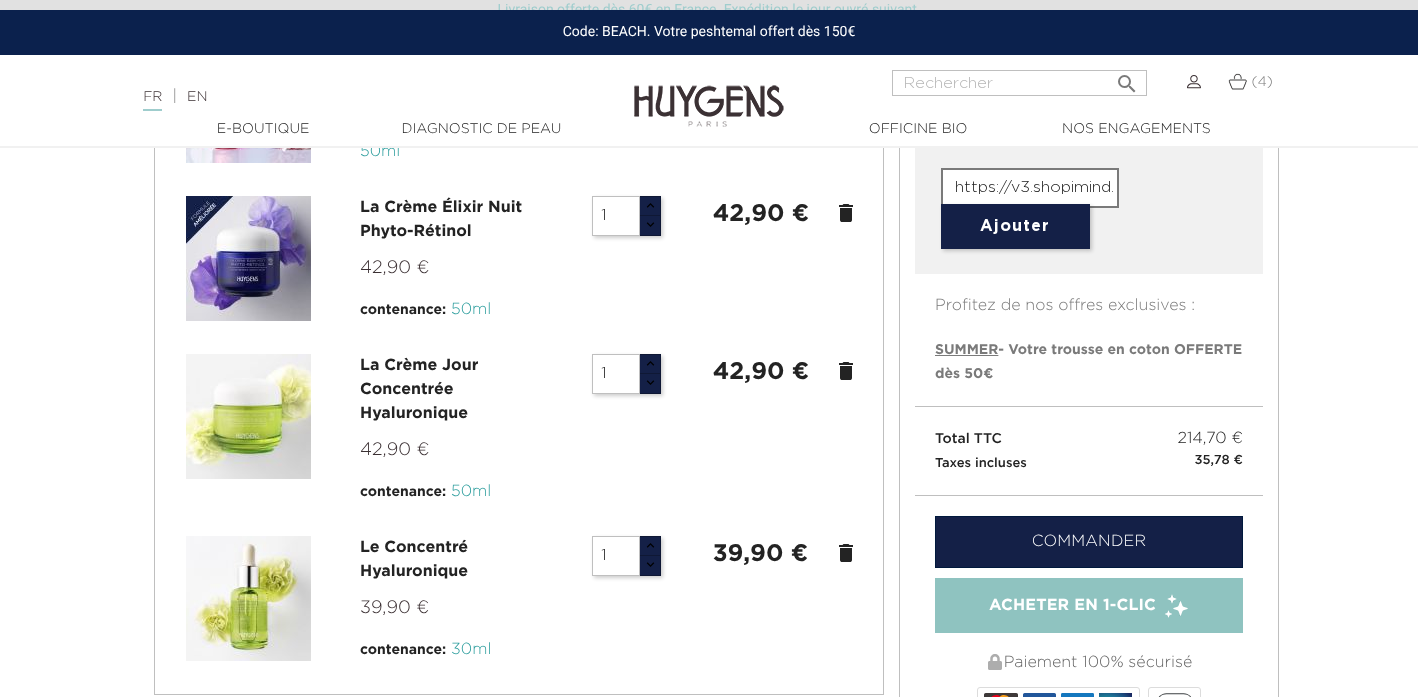 scroll, scrollTop: 0, scrollLeft: 640, axis: horizontal 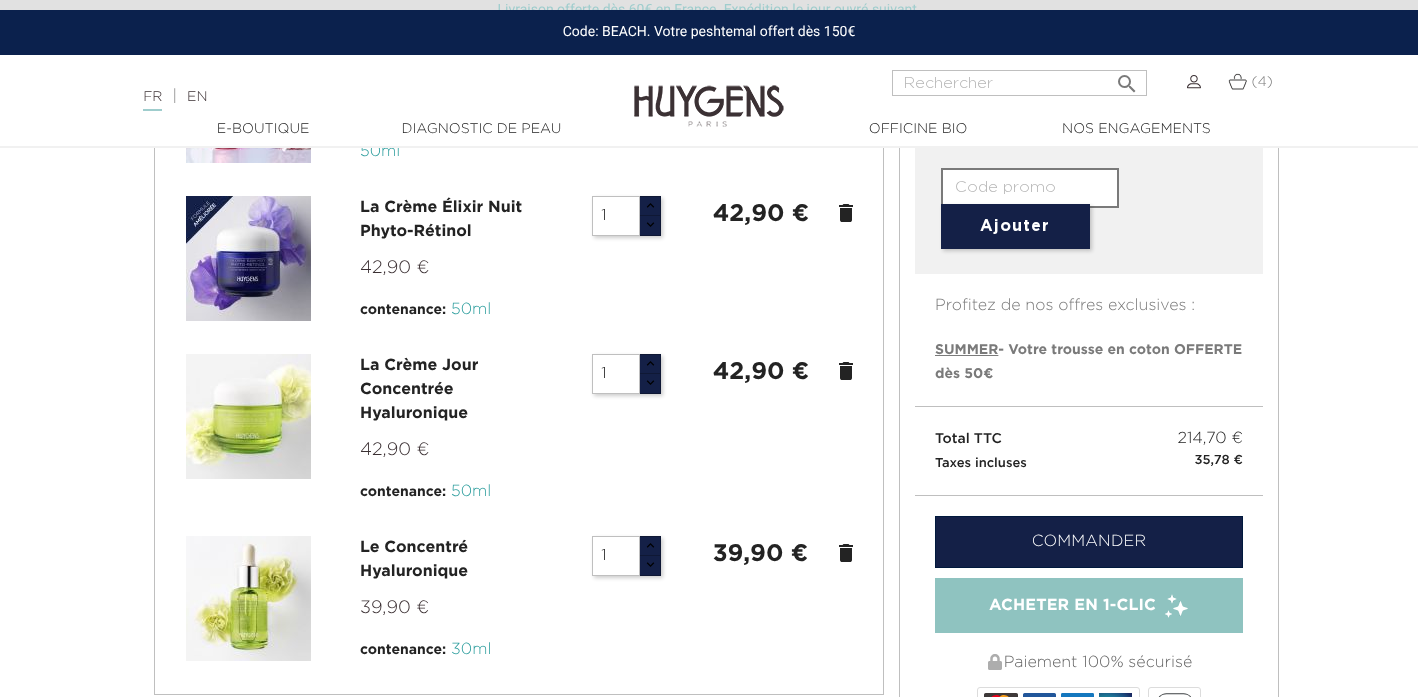 click at bounding box center [1030, 188] 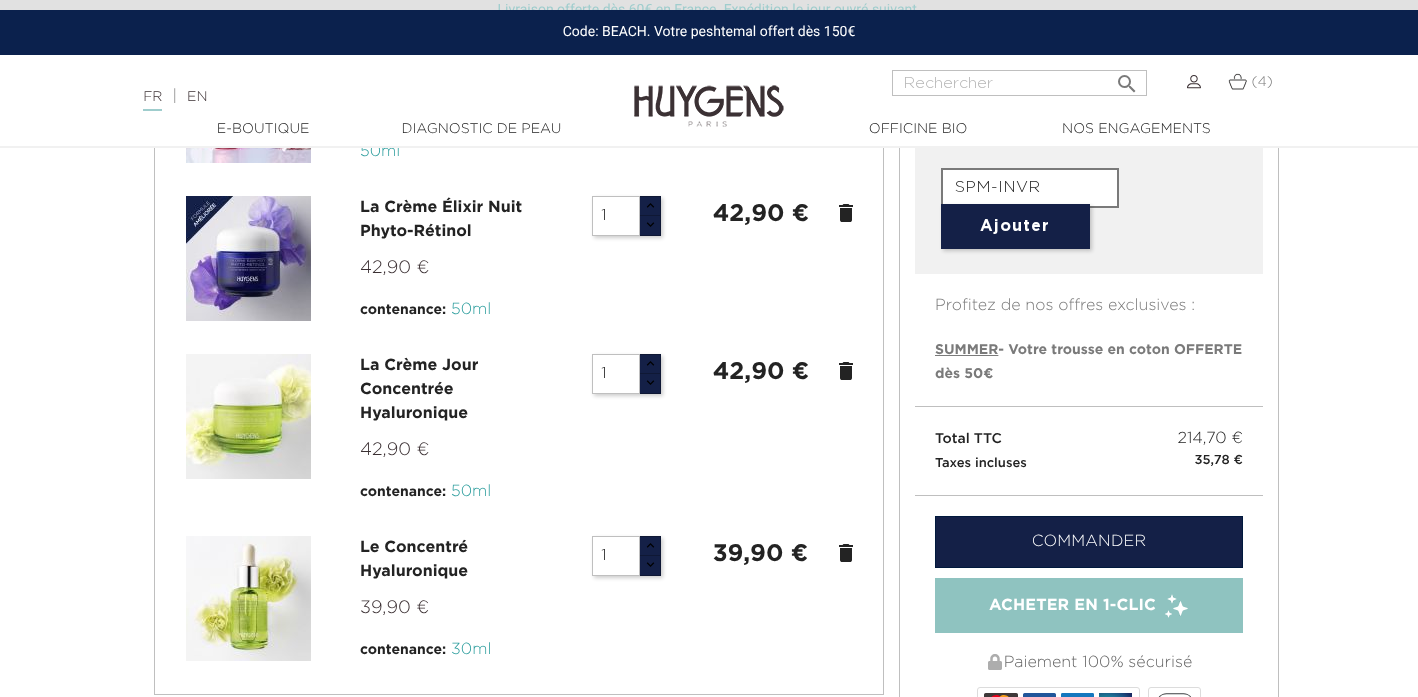 type on "SPM-INVR" 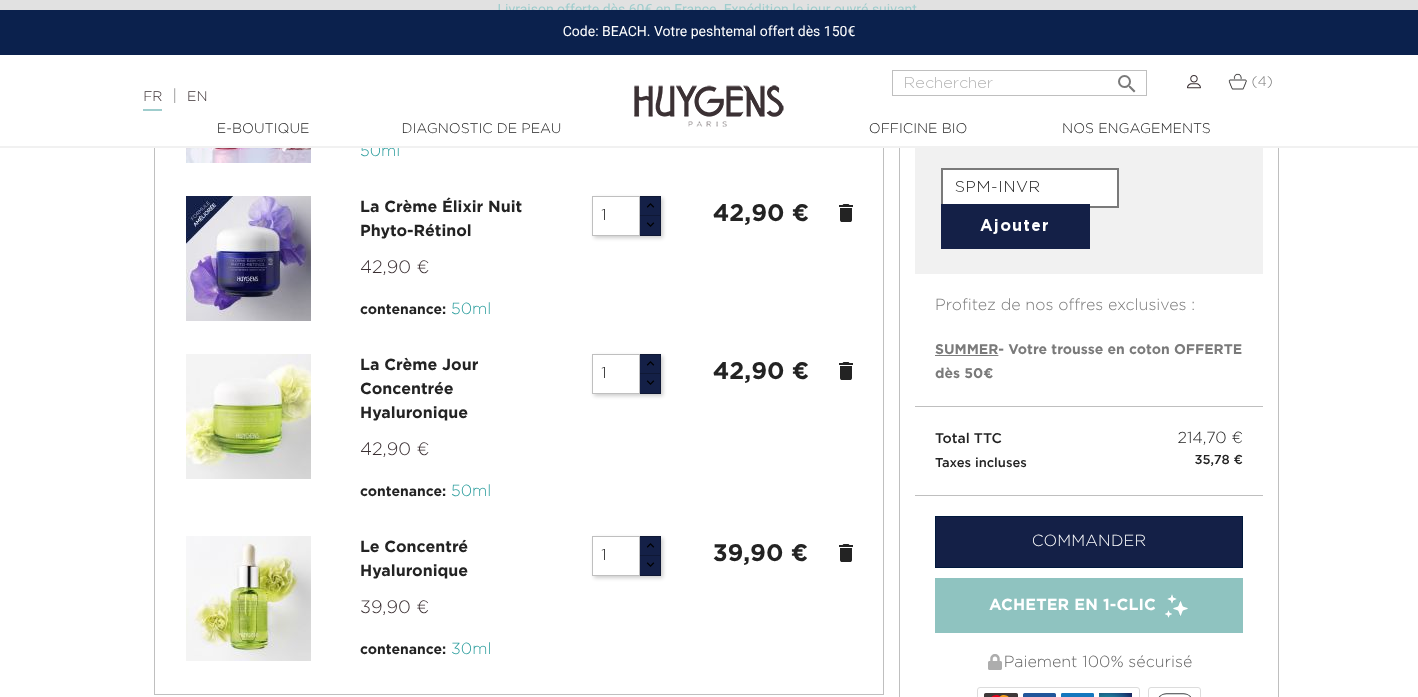 click on "Ajouter" at bounding box center [1015, 226] 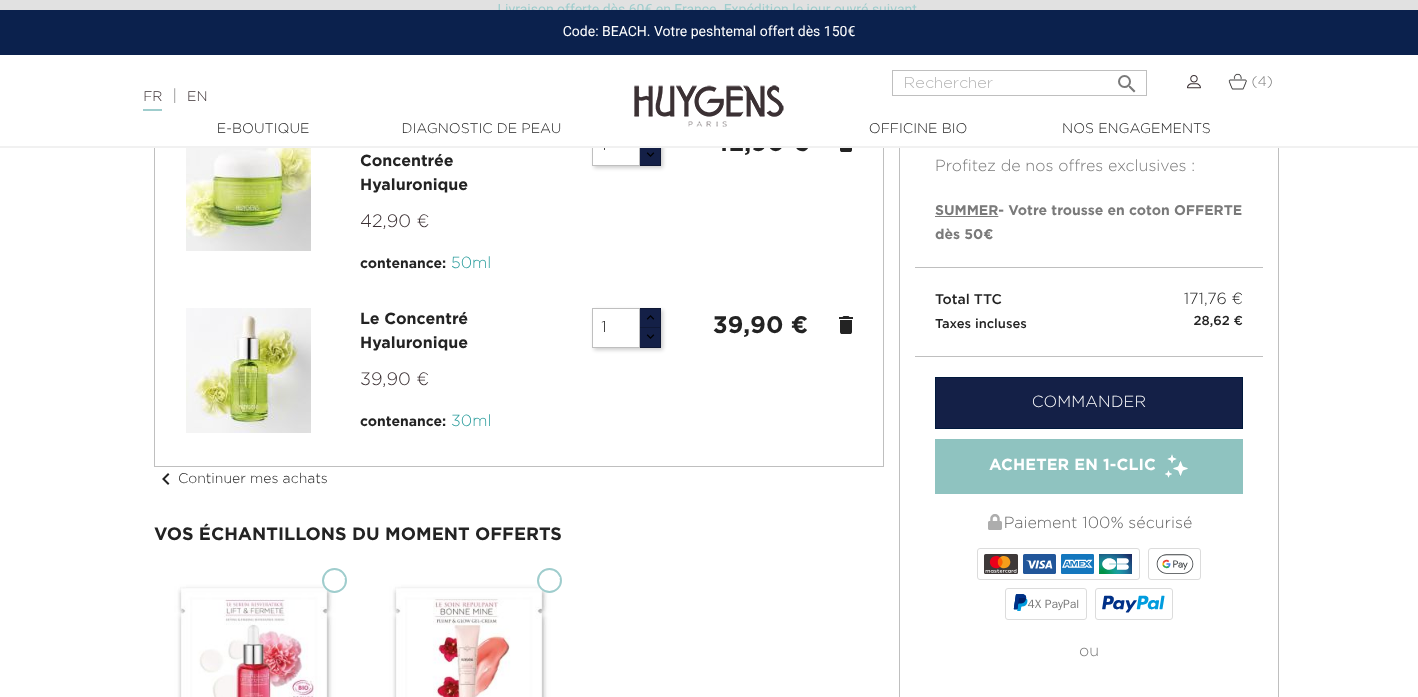 scroll, scrollTop: 703, scrollLeft: 0, axis: vertical 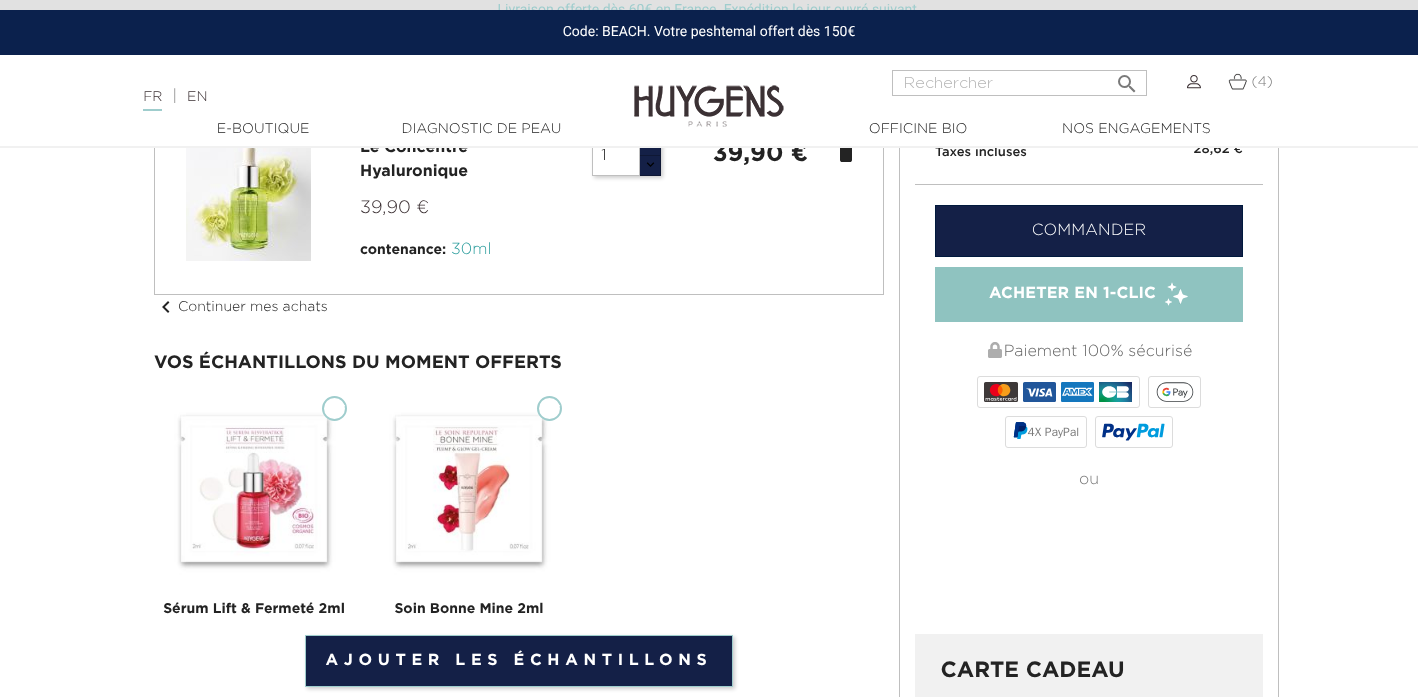 click on "Sérum Lift & Fermeté 2ml" at bounding box center (334, 408) 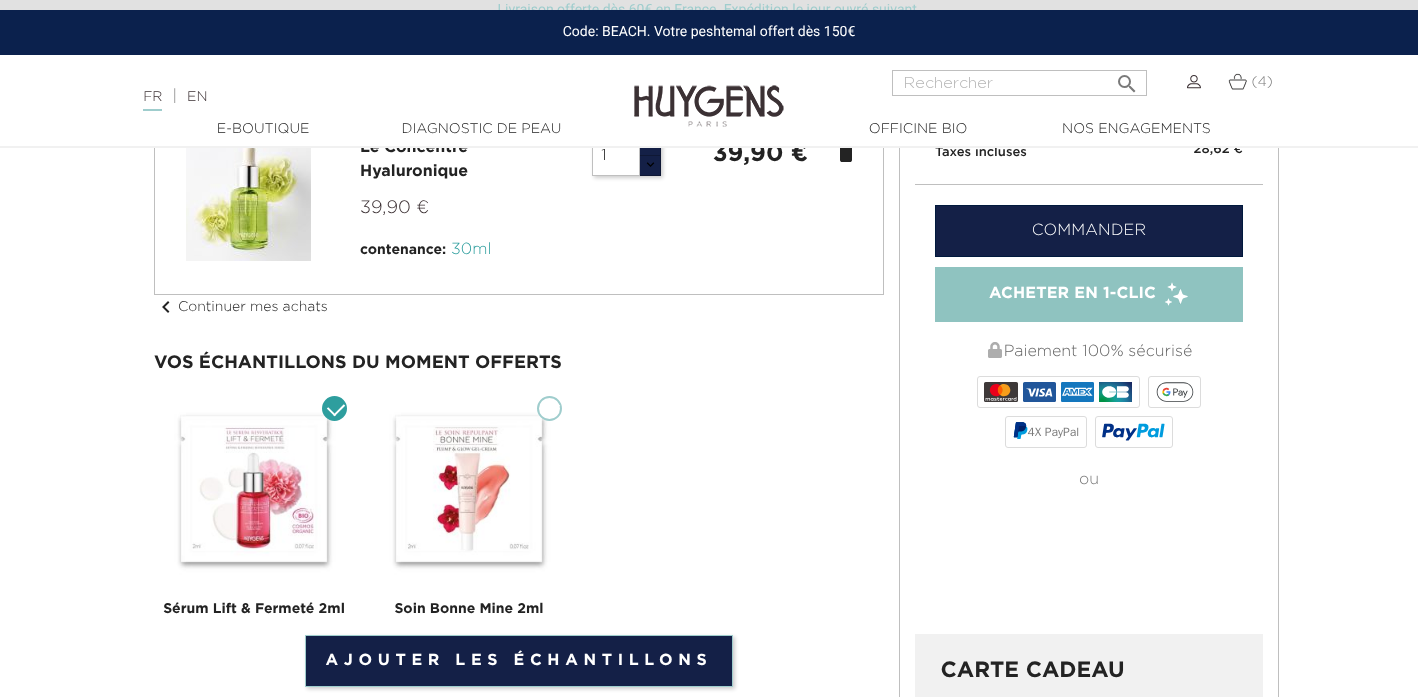 click on "Soin Bonne Mine 2ml" at bounding box center [549, 408] 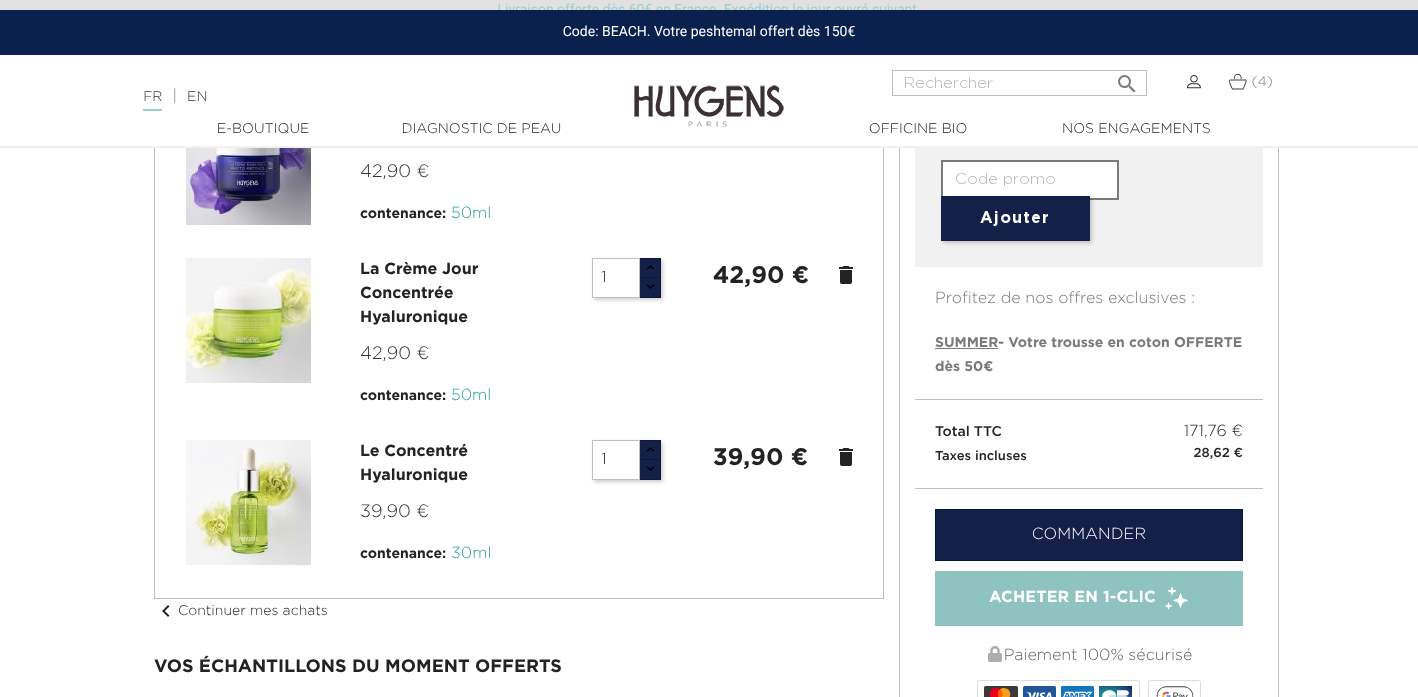 scroll, scrollTop: 403, scrollLeft: 0, axis: vertical 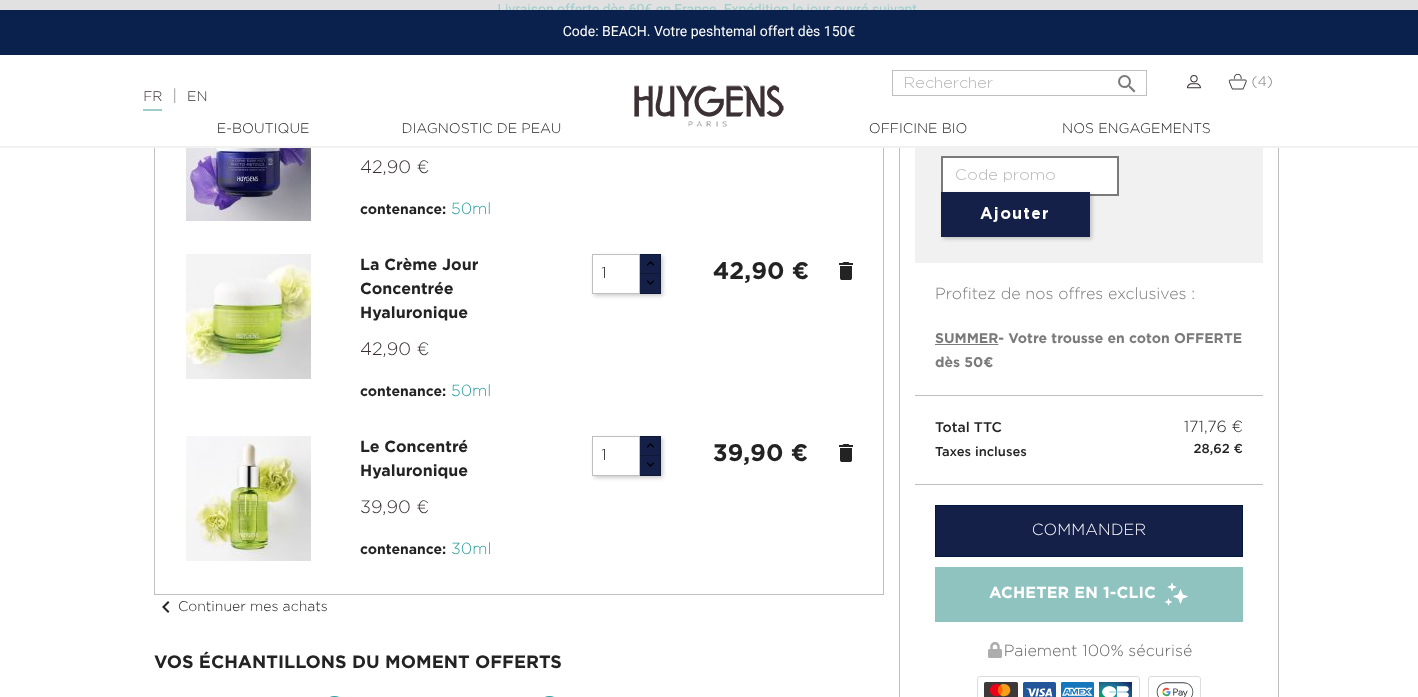 click at bounding box center (1030, 176) 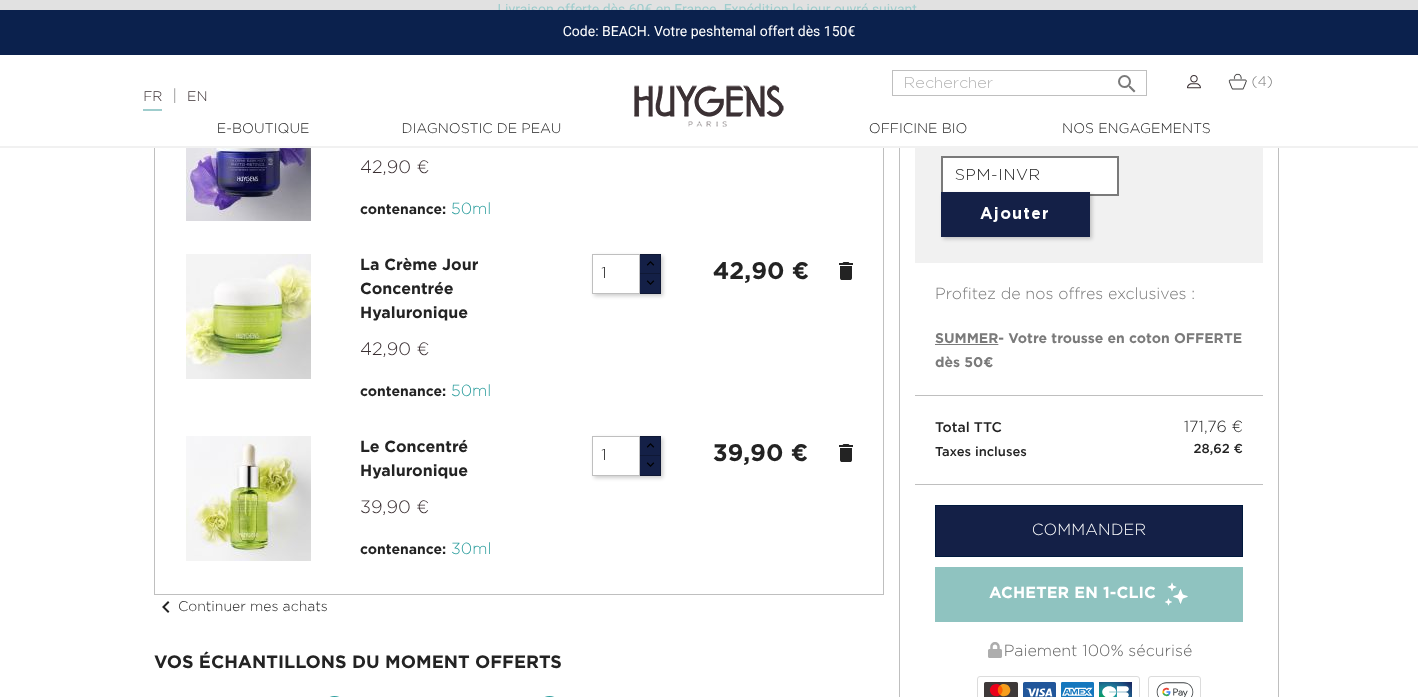 type on "SPM-INVR" 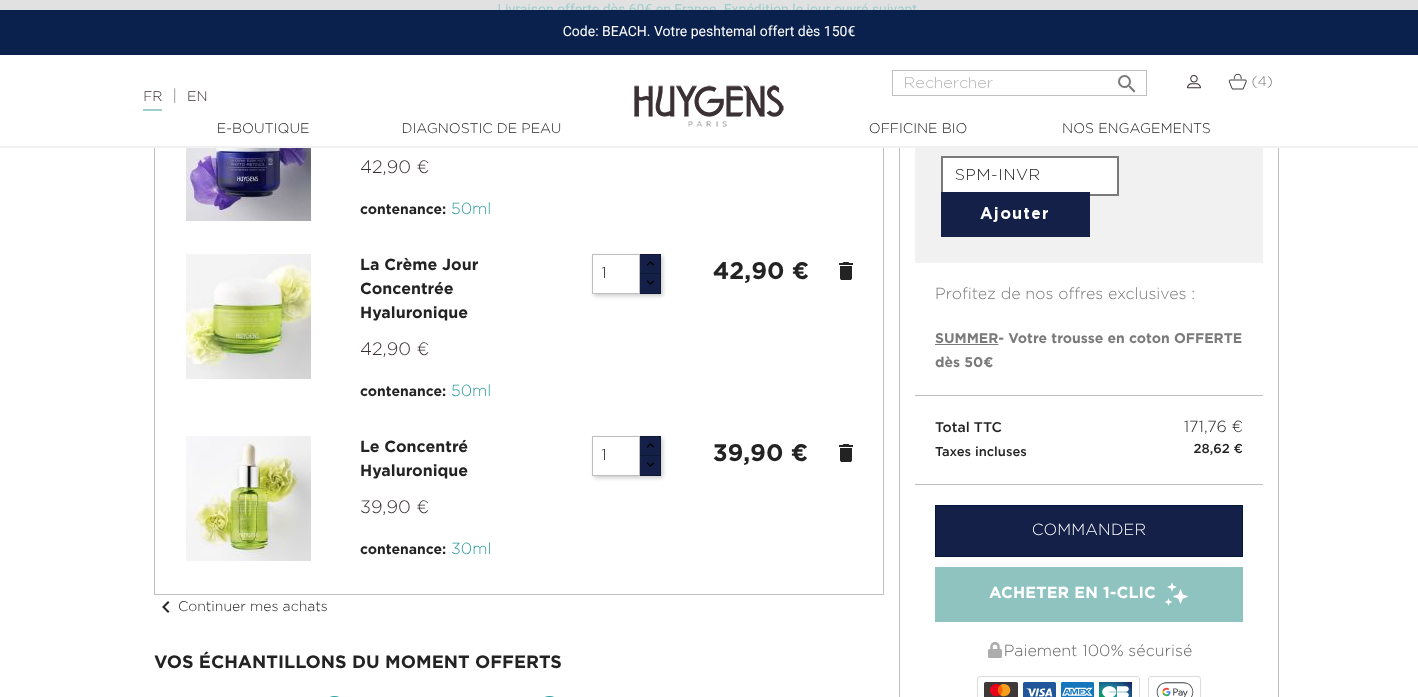 click on "Ajouter" at bounding box center [1015, 214] 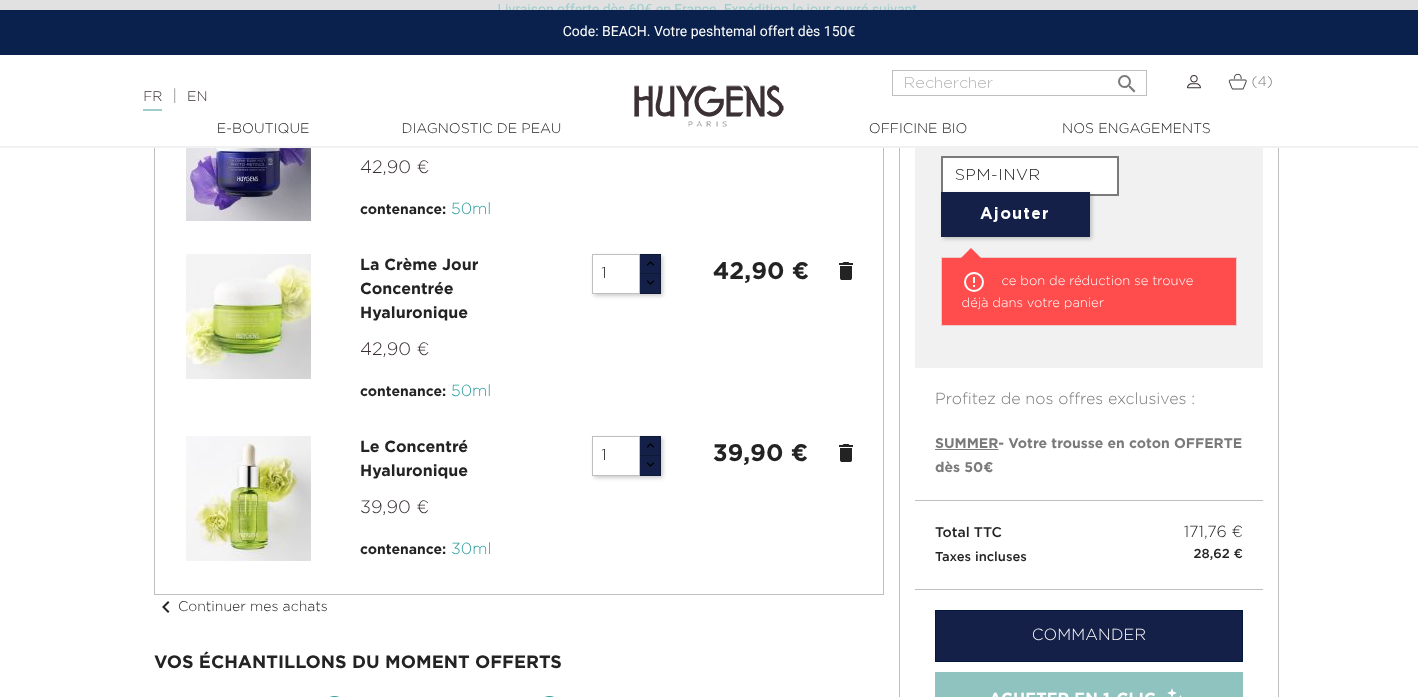 click on "Livraison offerte dès 60€ en France. Expédition le jour ouvré suivant.
Code: BEACH. Votre peshtemal offert dès 150€
Langue :
FR
|                 EN
Français
English

Rechercher
(4)

" at bounding box center (709, 1321) 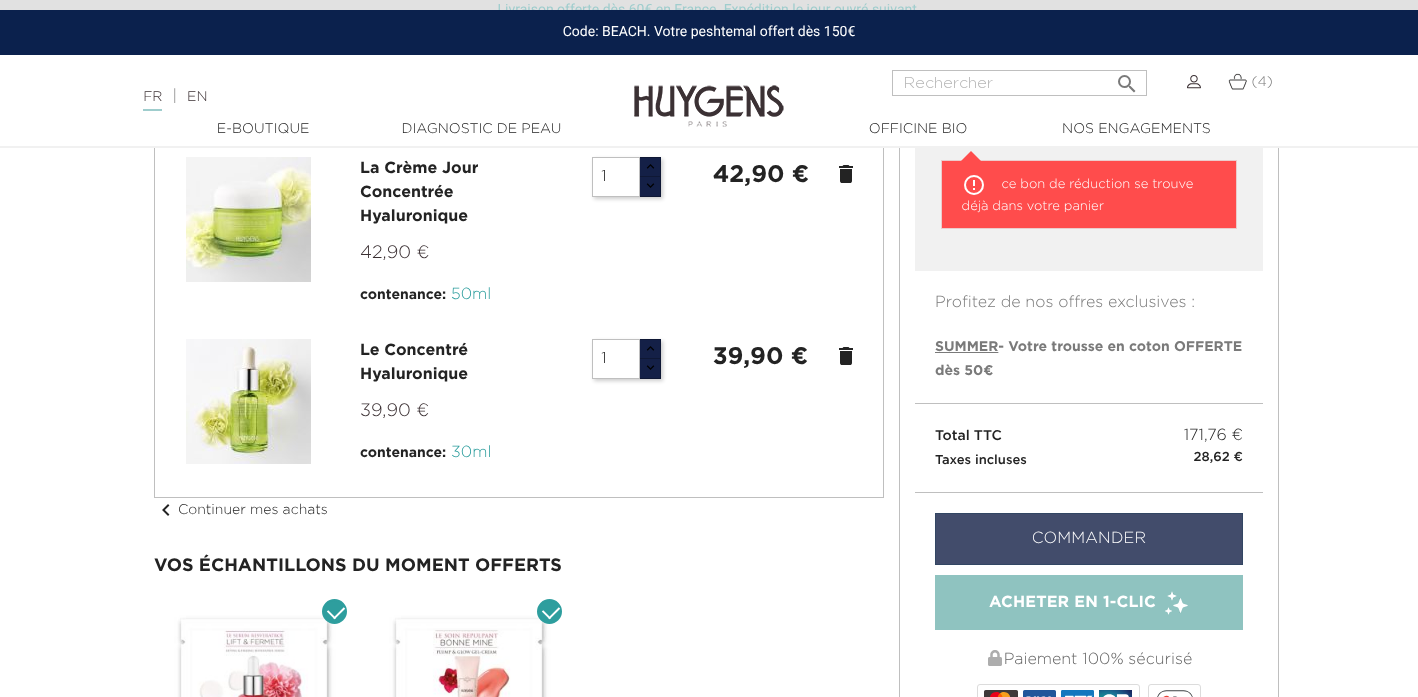 click on "Commander" at bounding box center (1089, 539) 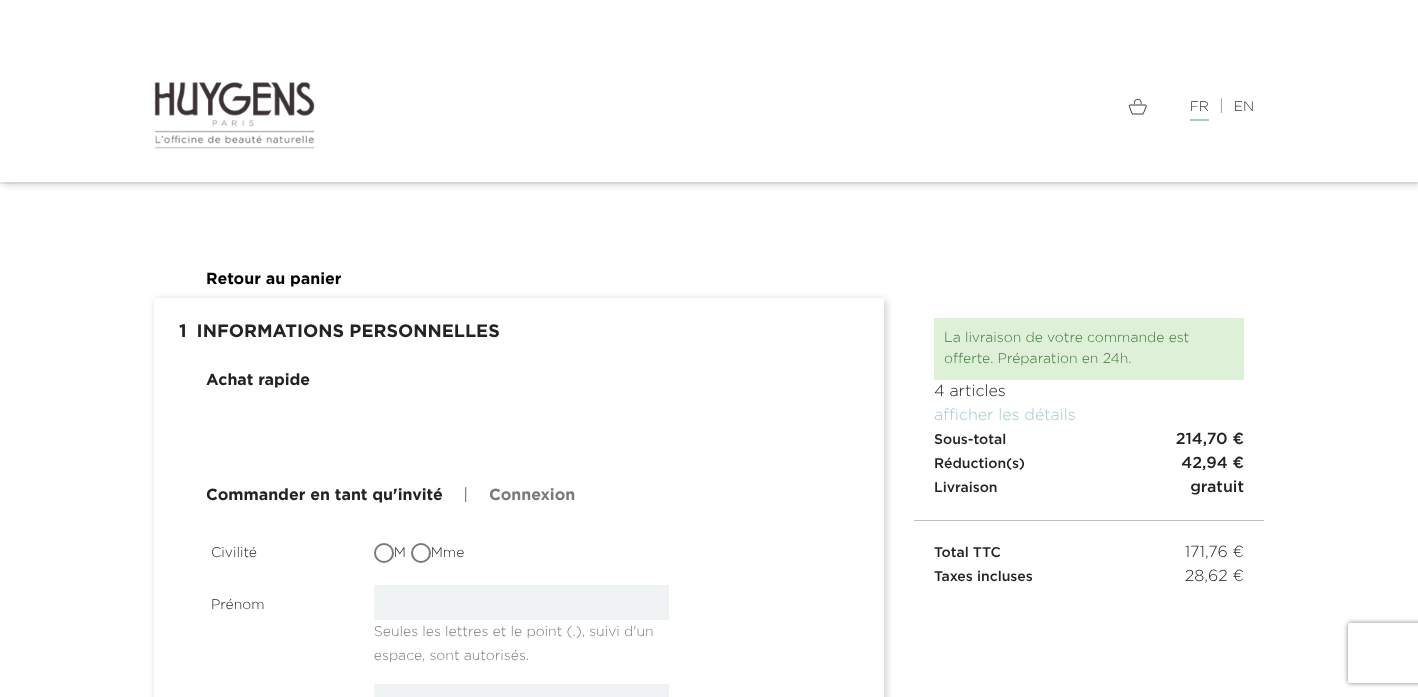 scroll, scrollTop: 0, scrollLeft: 0, axis: both 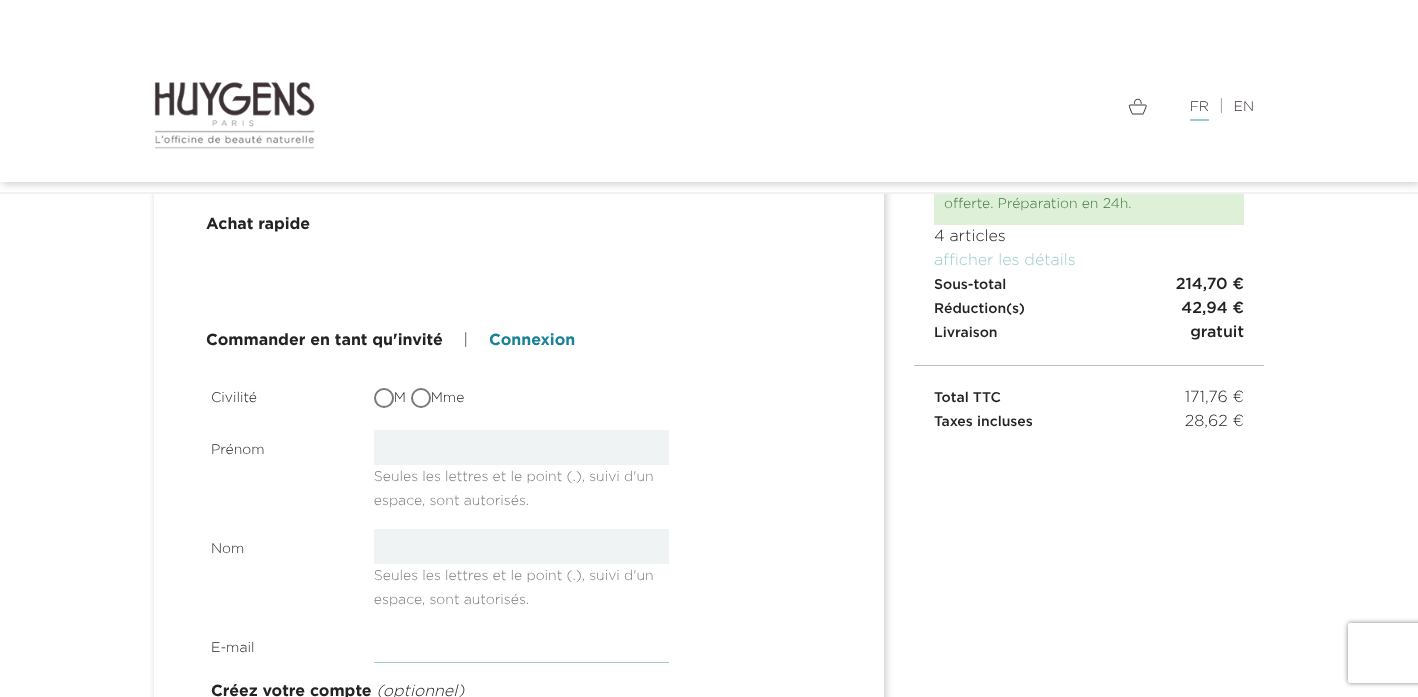type on "viviane.feillel@gmail.com" 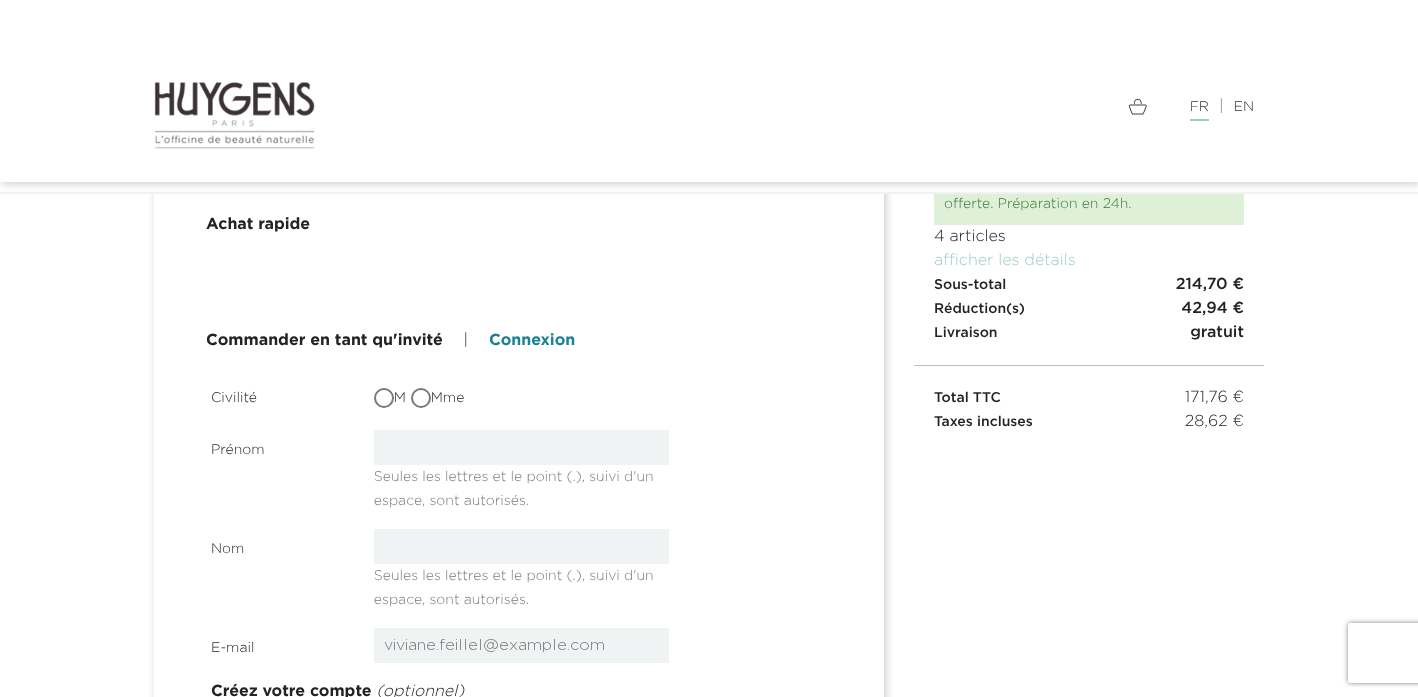 type on "viviane.feillel@gmail.com" 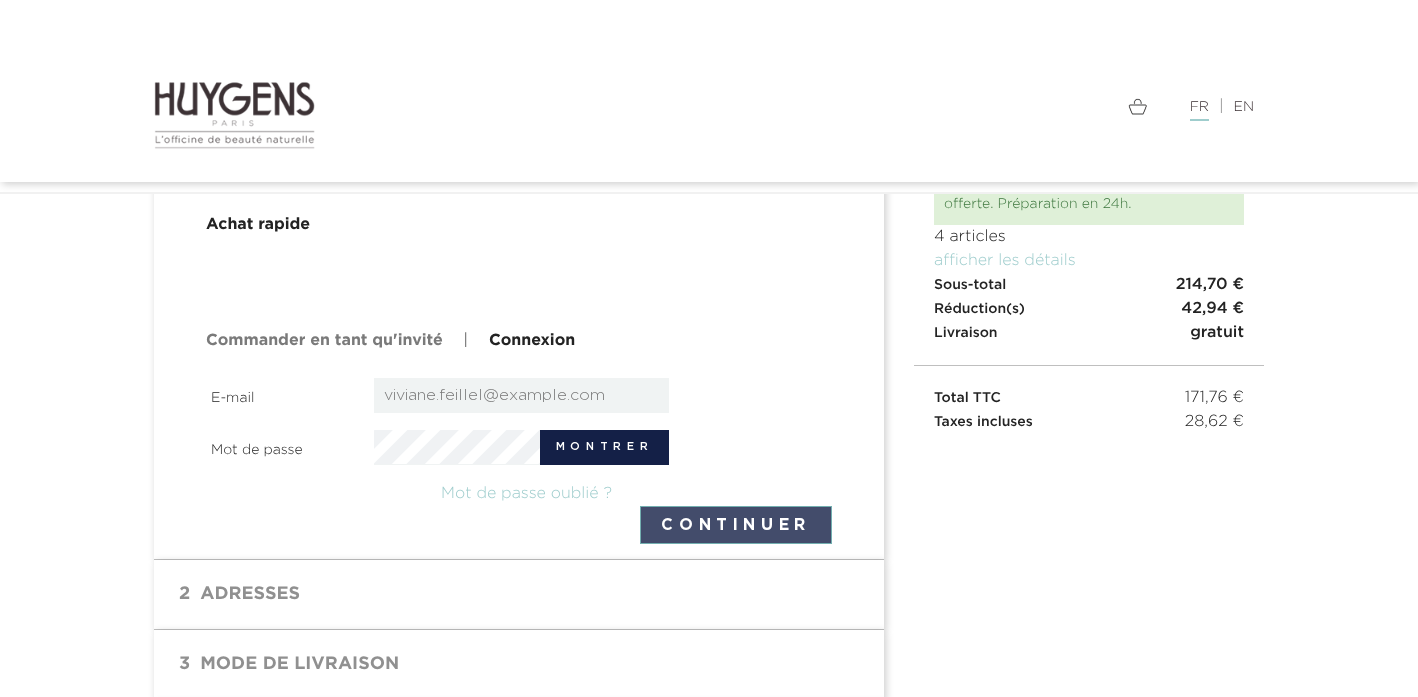 click on "Continuer" at bounding box center [736, 525] 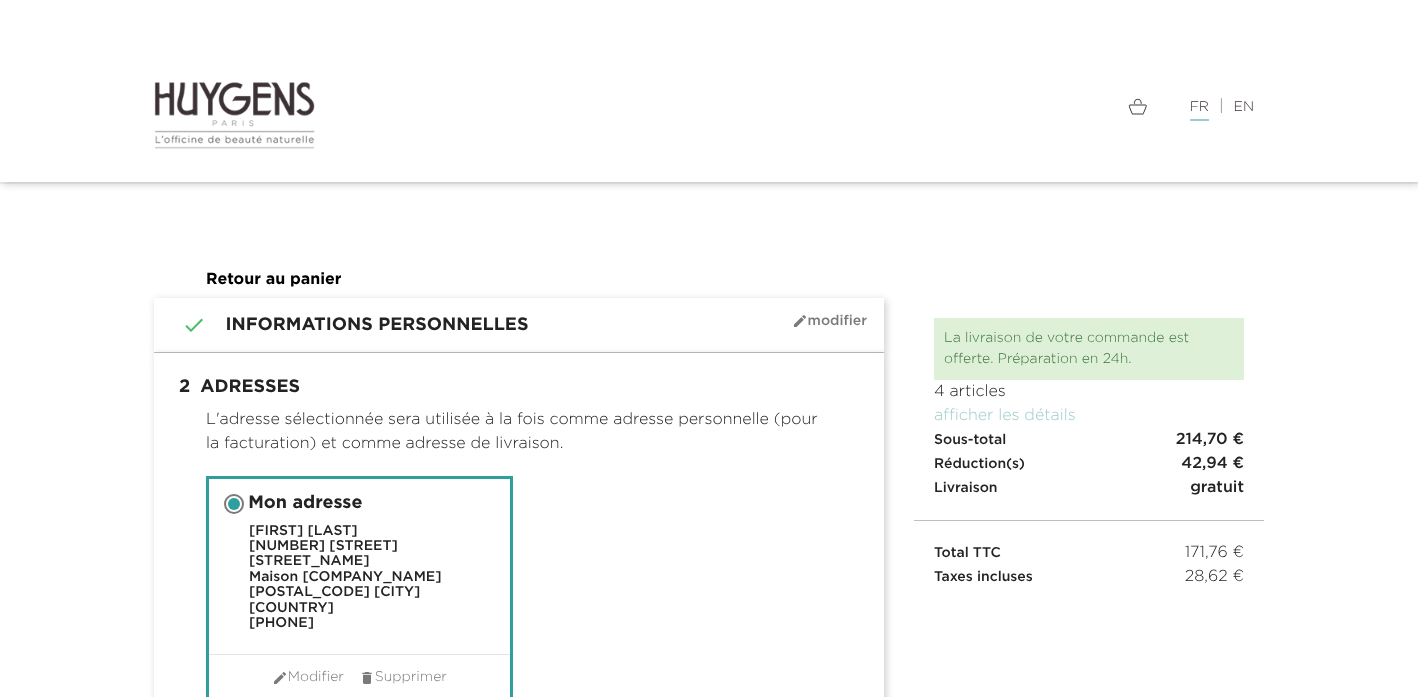 scroll, scrollTop: 0, scrollLeft: 0, axis: both 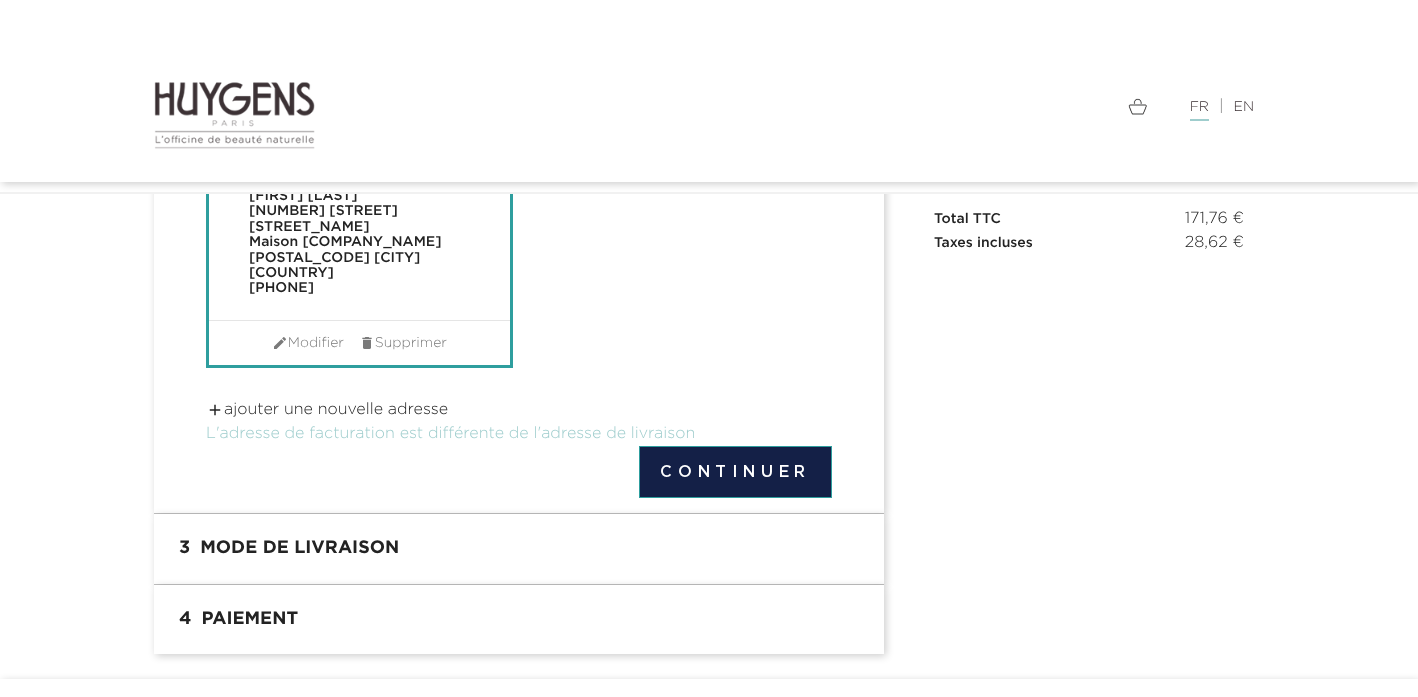 click on "3  Mode de livraison" at bounding box center (519, 549) 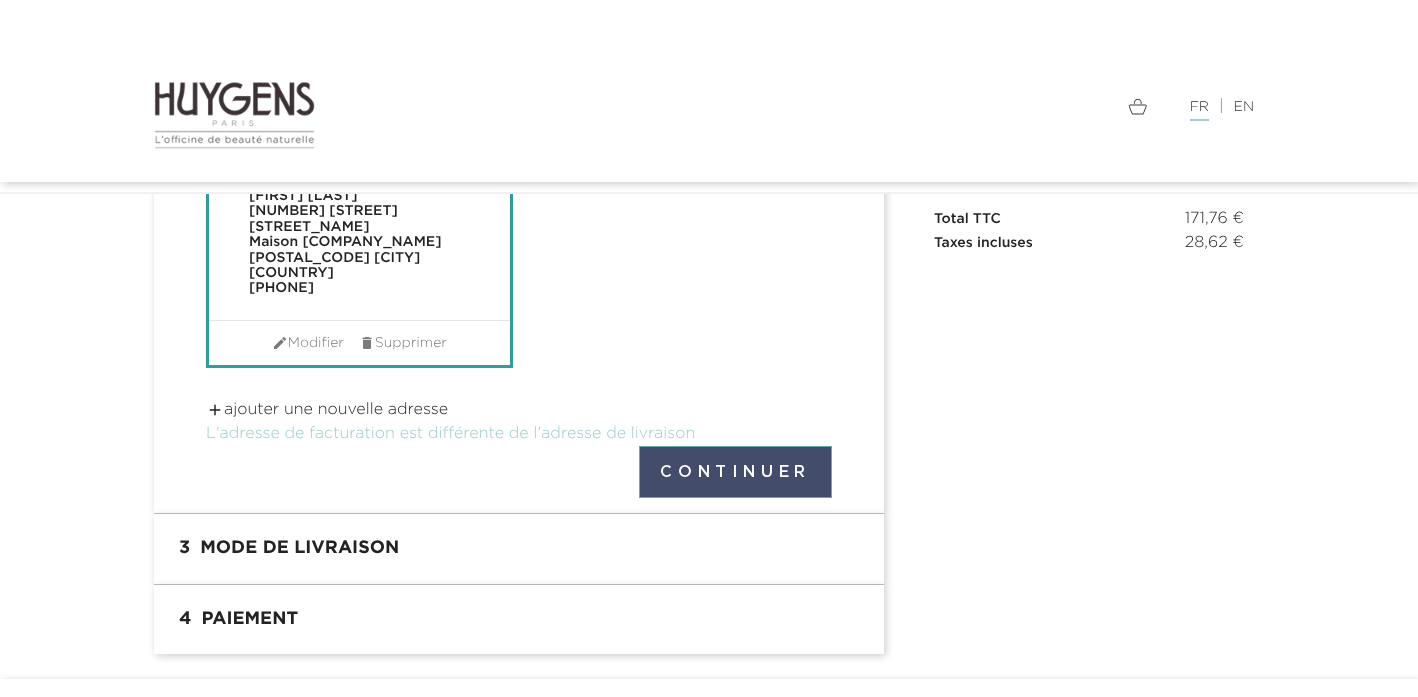 click on "Continuer" at bounding box center [735, 472] 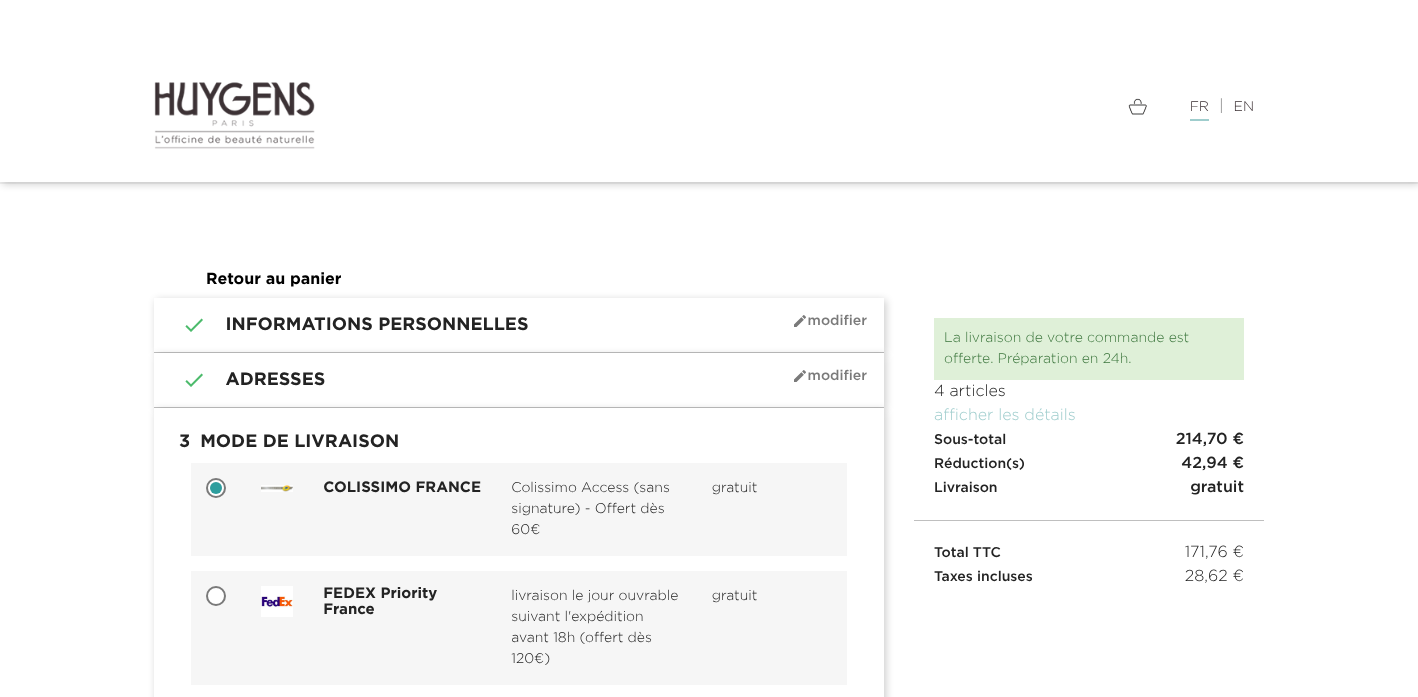scroll, scrollTop: 0, scrollLeft: 0, axis: both 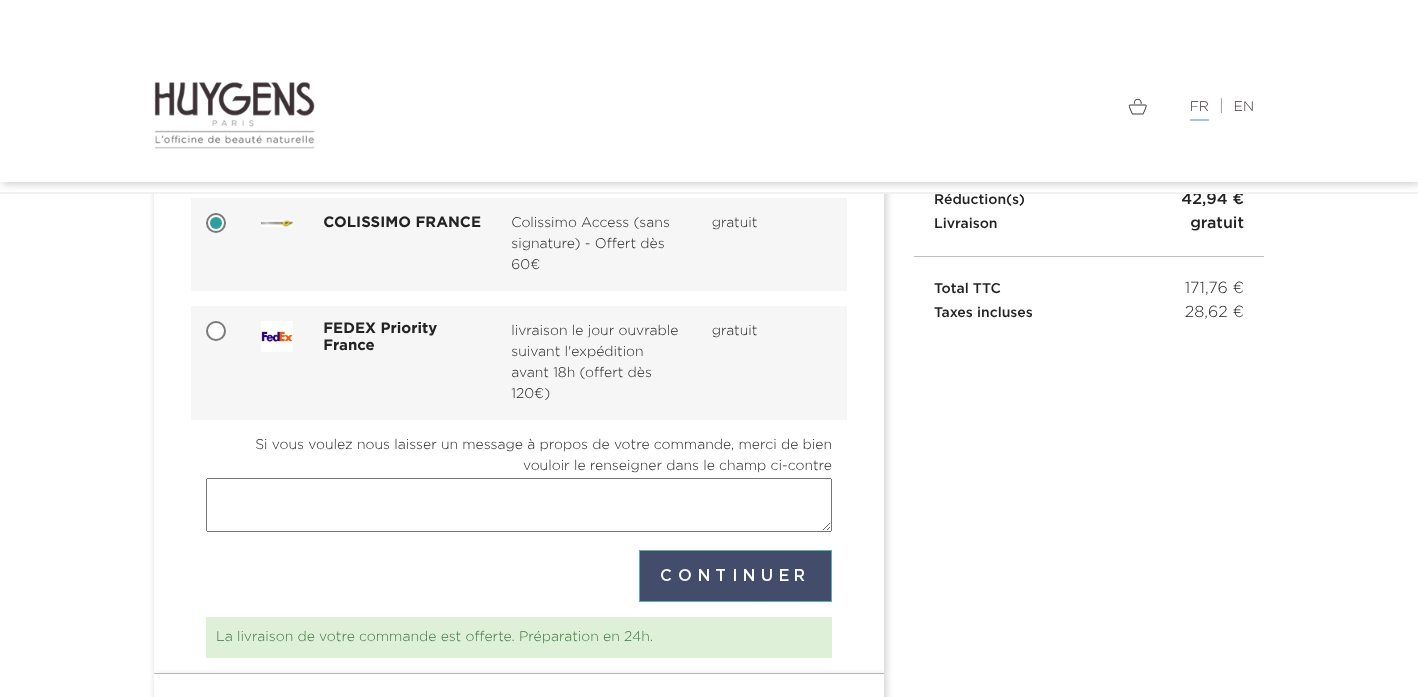 click on "Continuer" at bounding box center (735, 576) 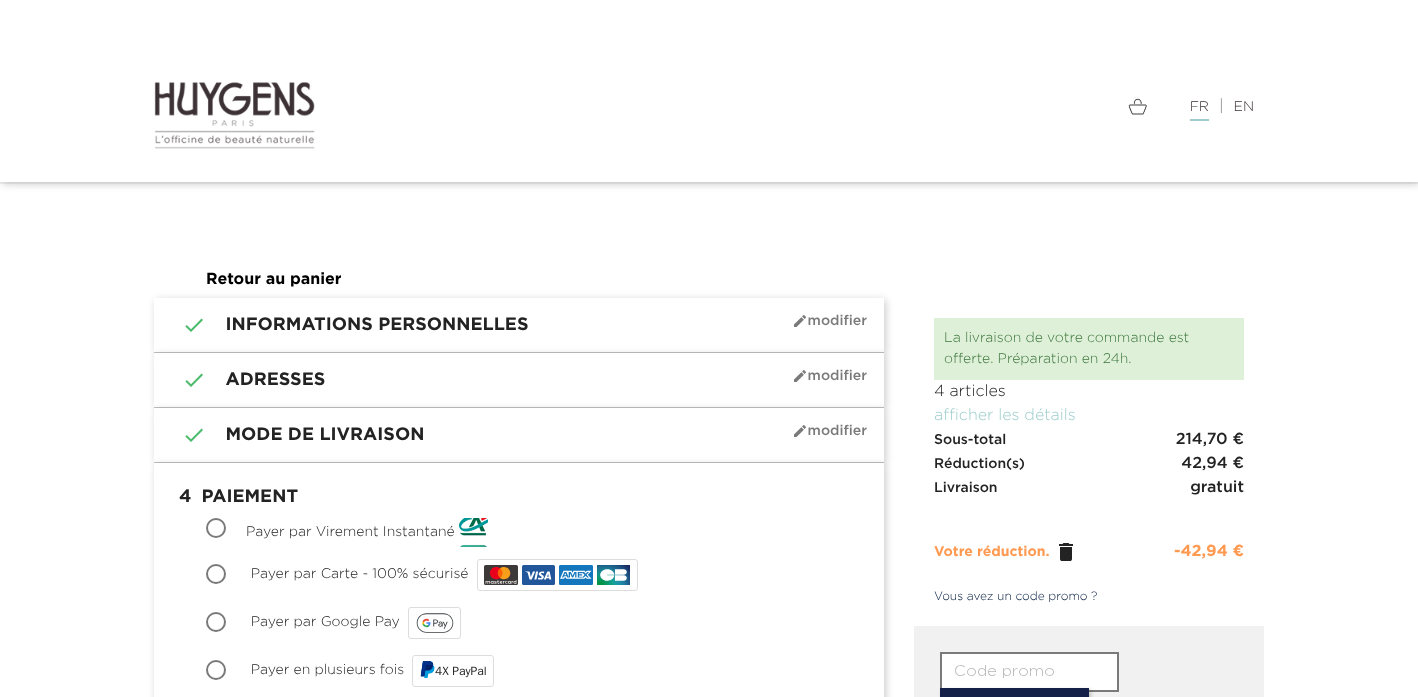 scroll, scrollTop: 0, scrollLeft: 0, axis: both 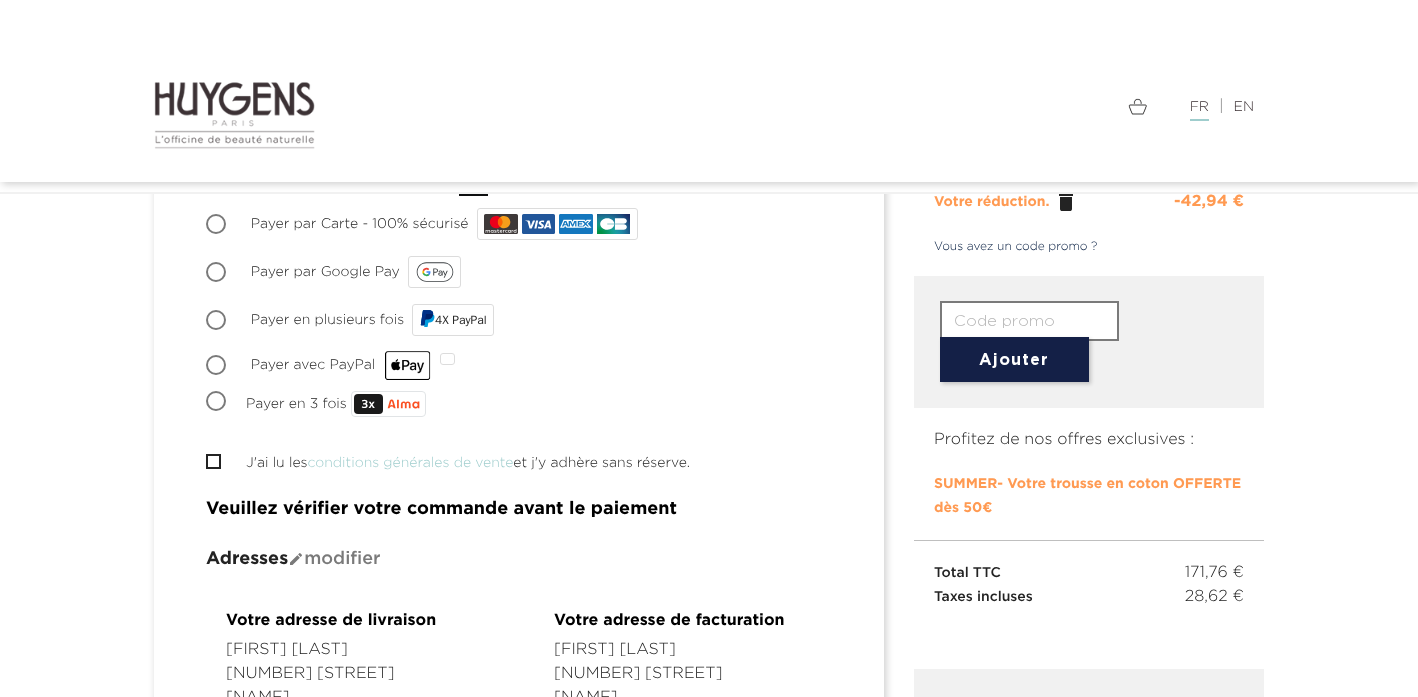 click on "Payer par Carte - 100% sécurisé" at bounding box center (218, 226) 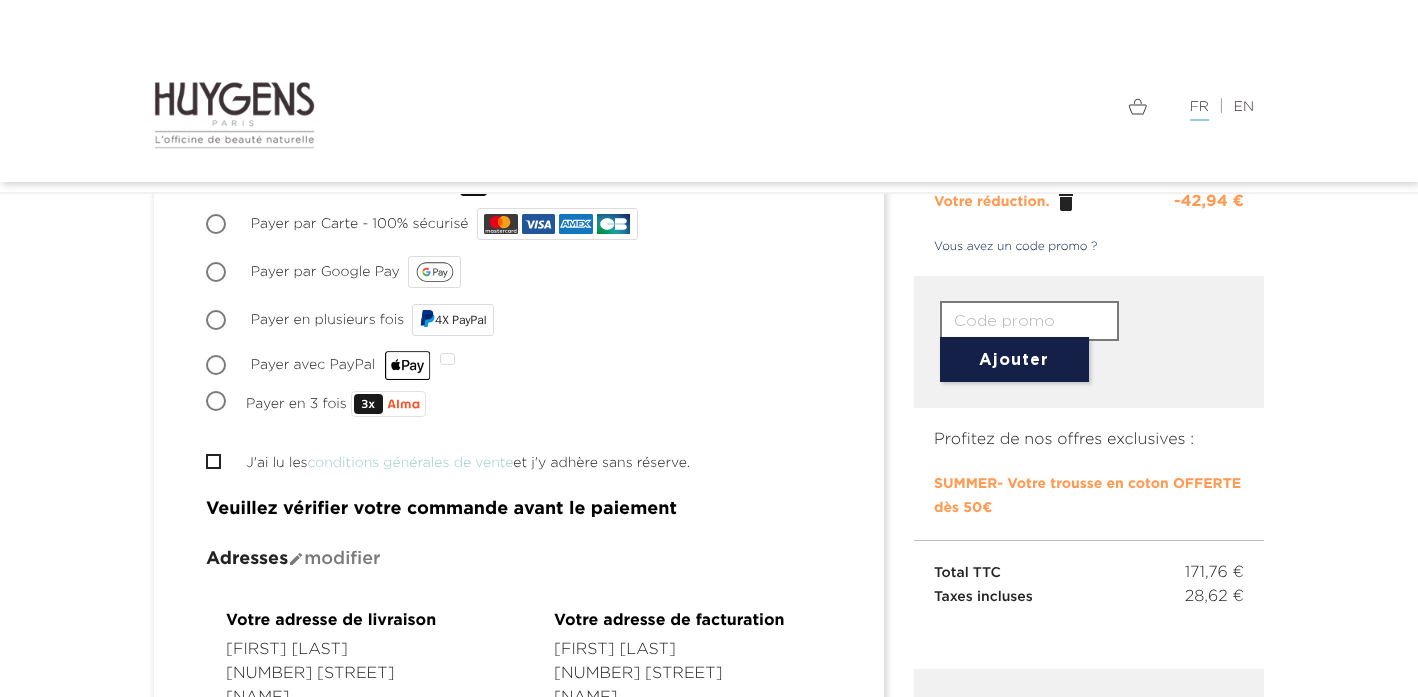 radio on "true" 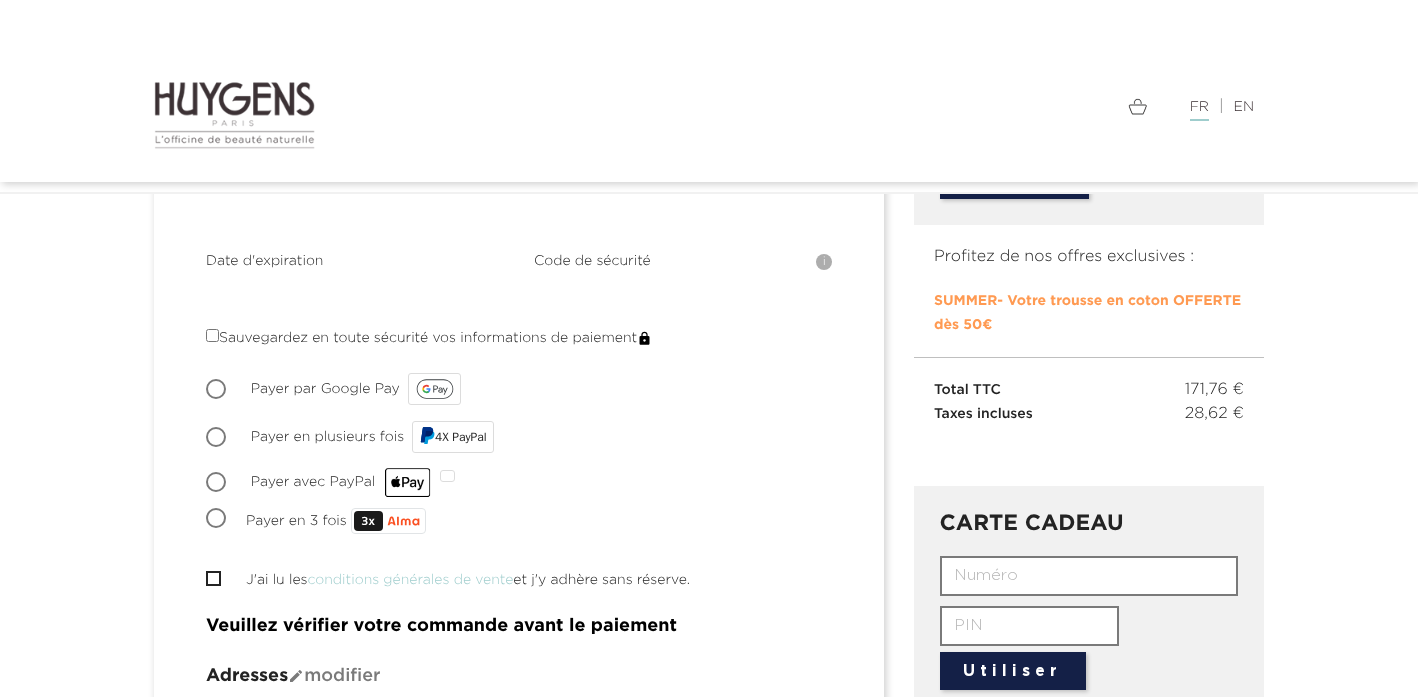 scroll, scrollTop: 514, scrollLeft: 0, axis: vertical 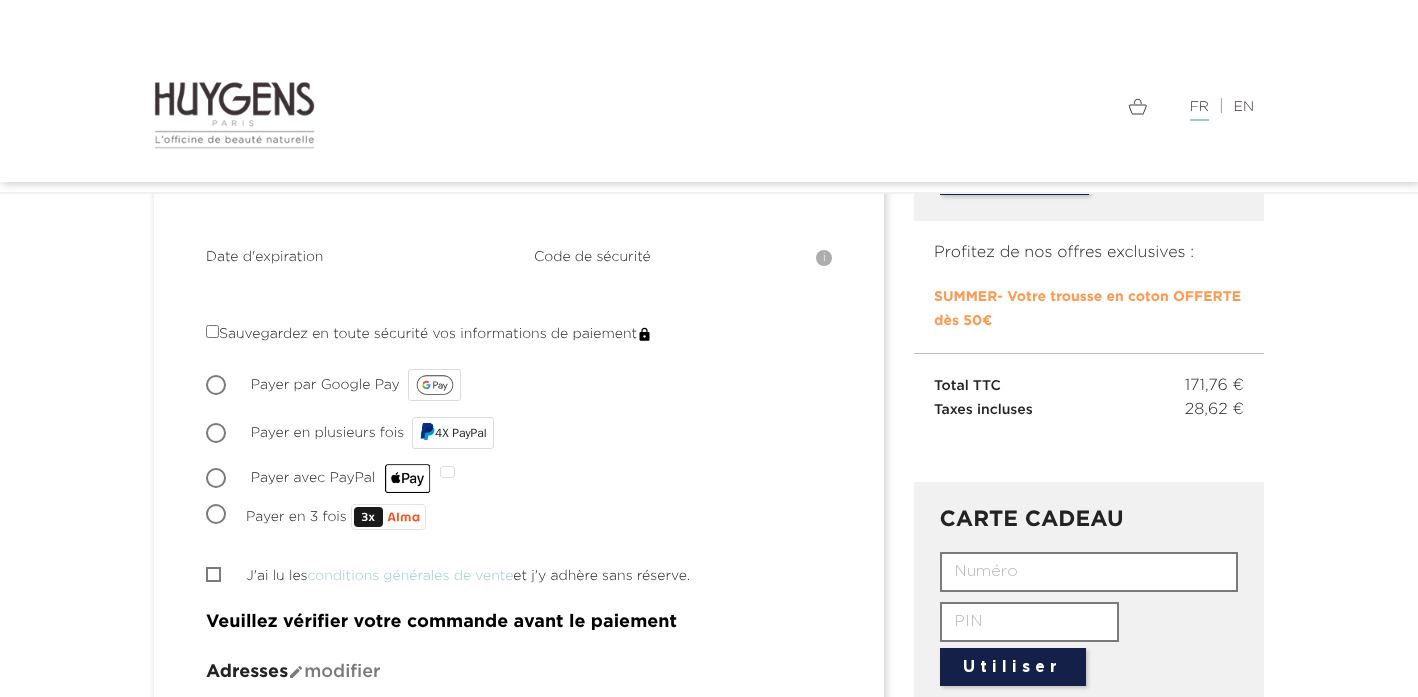 click on "J'ai lu les  conditions générales de vente  et j'y adhère sans réserve." at bounding box center (212, 574) 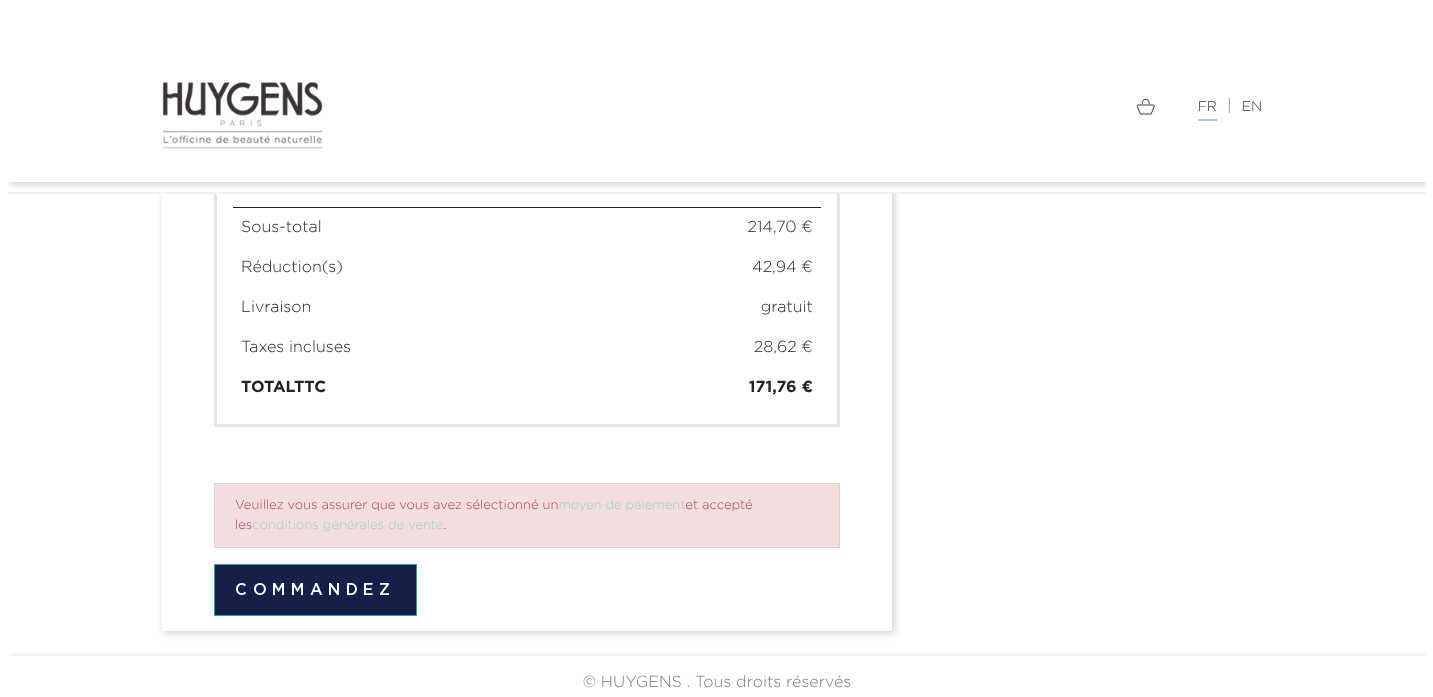 scroll, scrollTop: 1890, scrollLeft: 0, axis: vertical 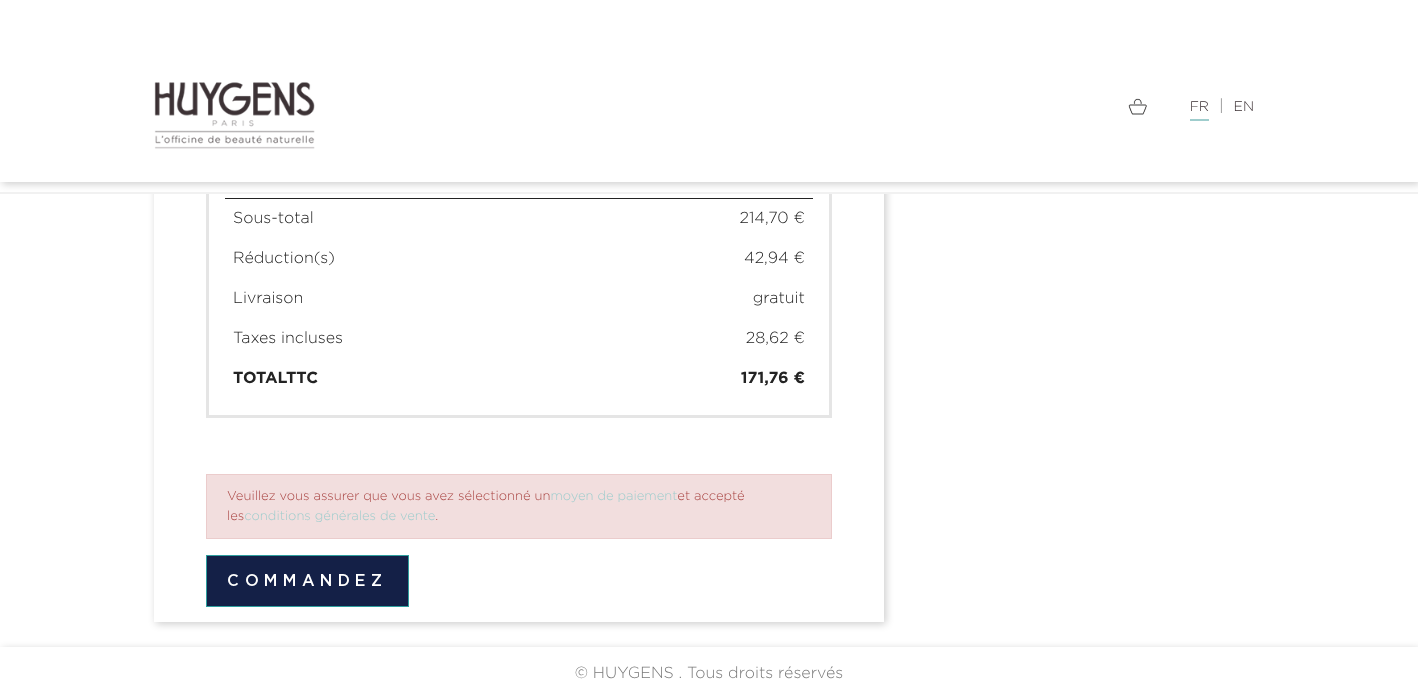 click on "Commandez" at bounding box center [307, 581] 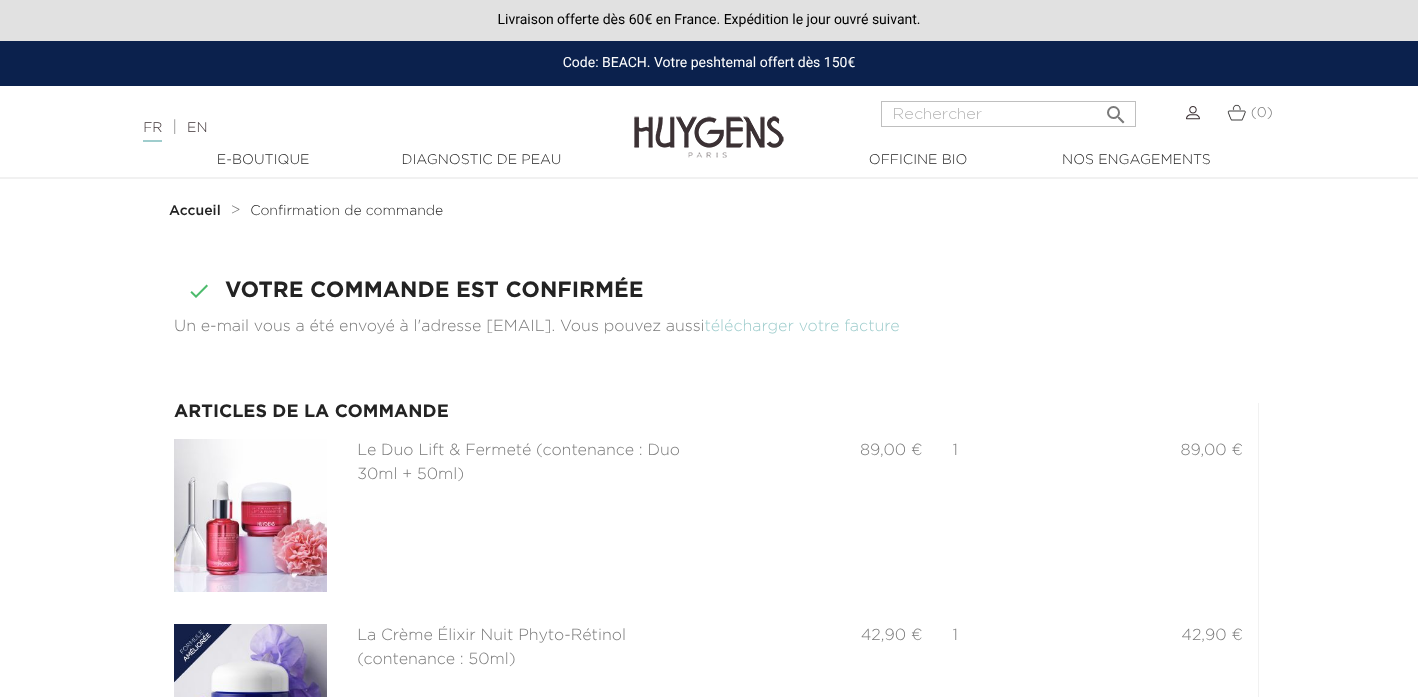 scroll, scrollTop: 0, scrollLeft: 0, axis: both 